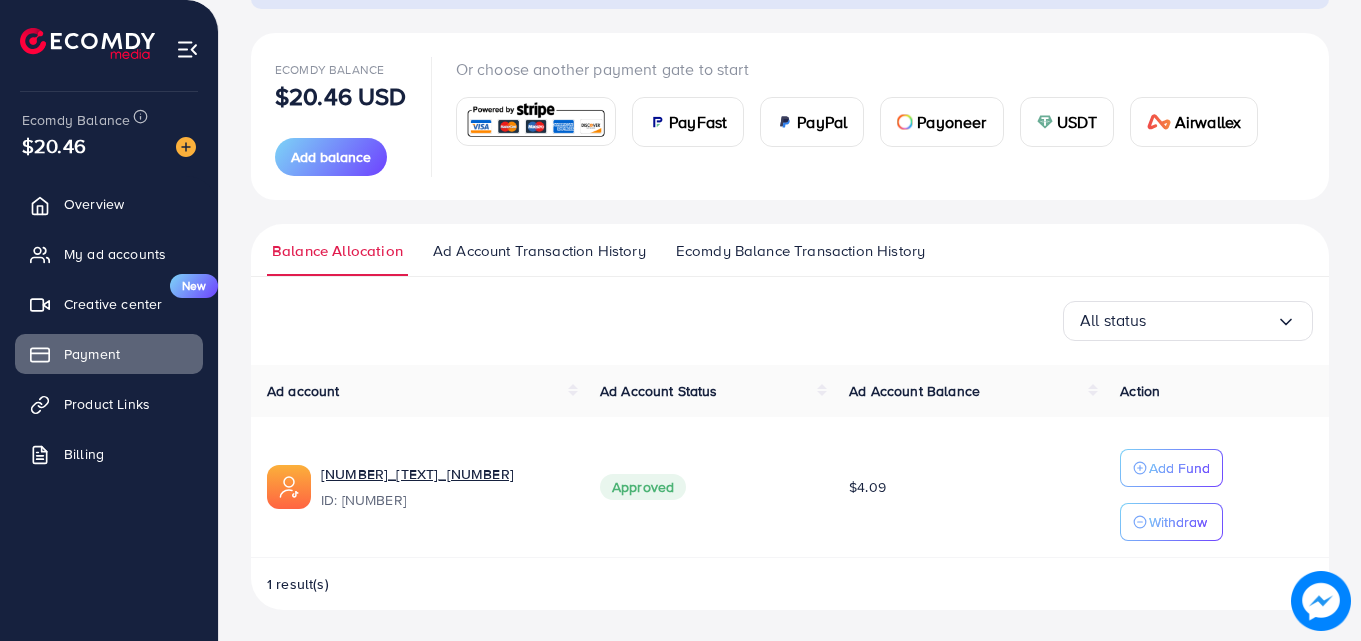 scroll, scrollTop: 207, scrollLeft: 0, axis: vertical 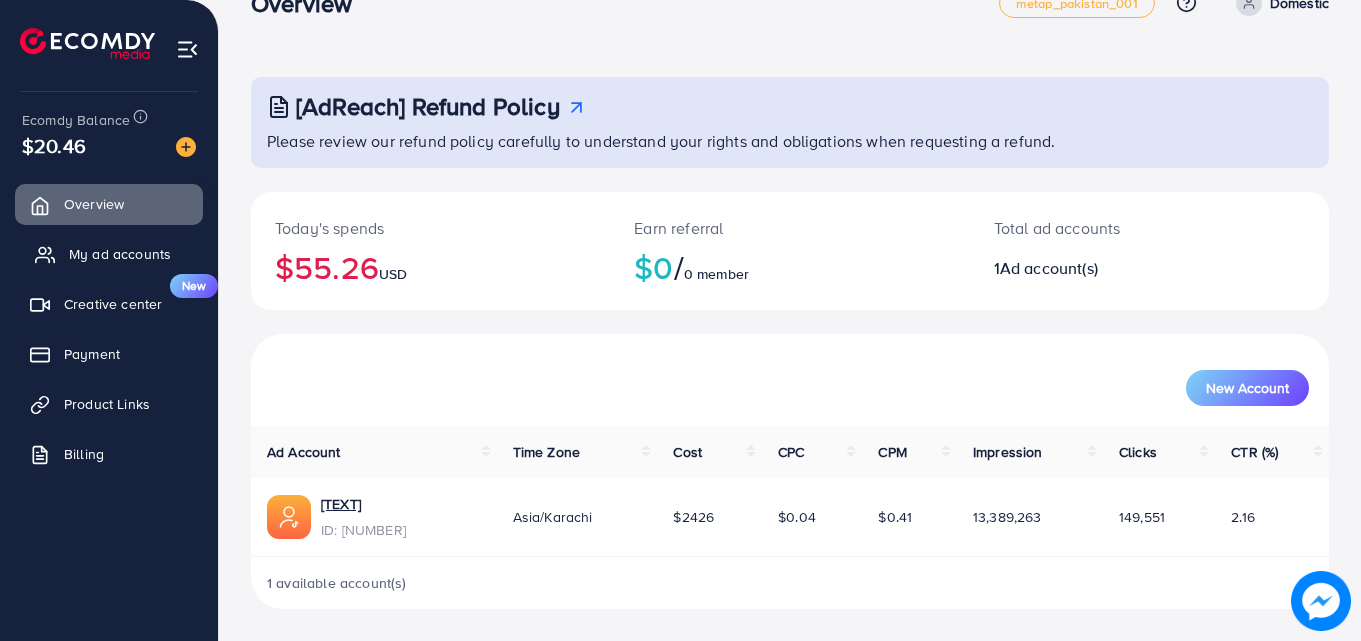 click on "My ad accounts" at bounding box center (120, 254) 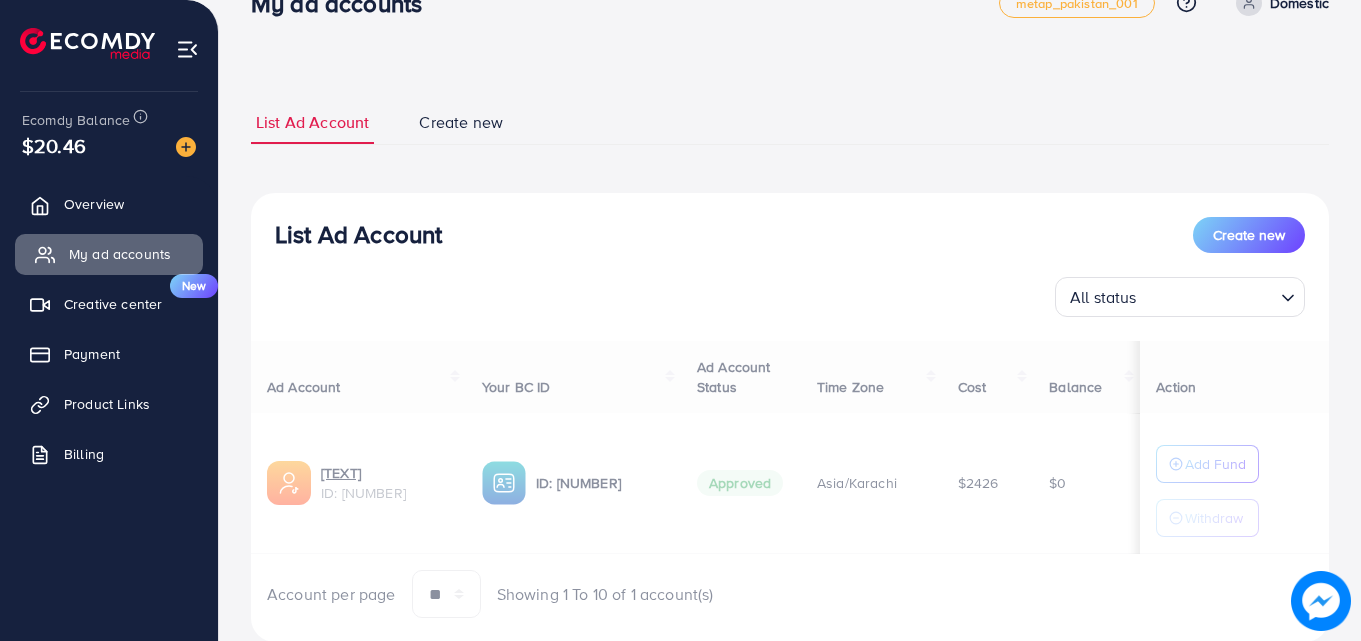 scroll, scrollTop: 0, scrollLeft: 0, axis: both 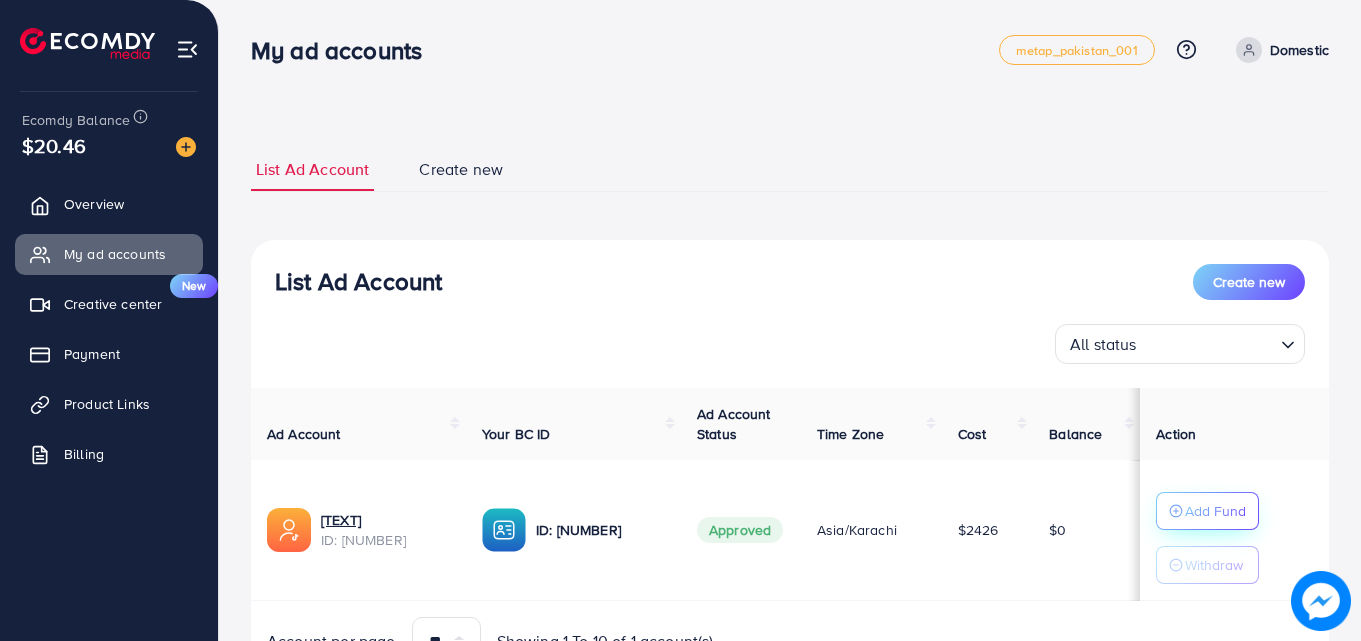 click on "Add Fund" at bounding box center [1215, 511] 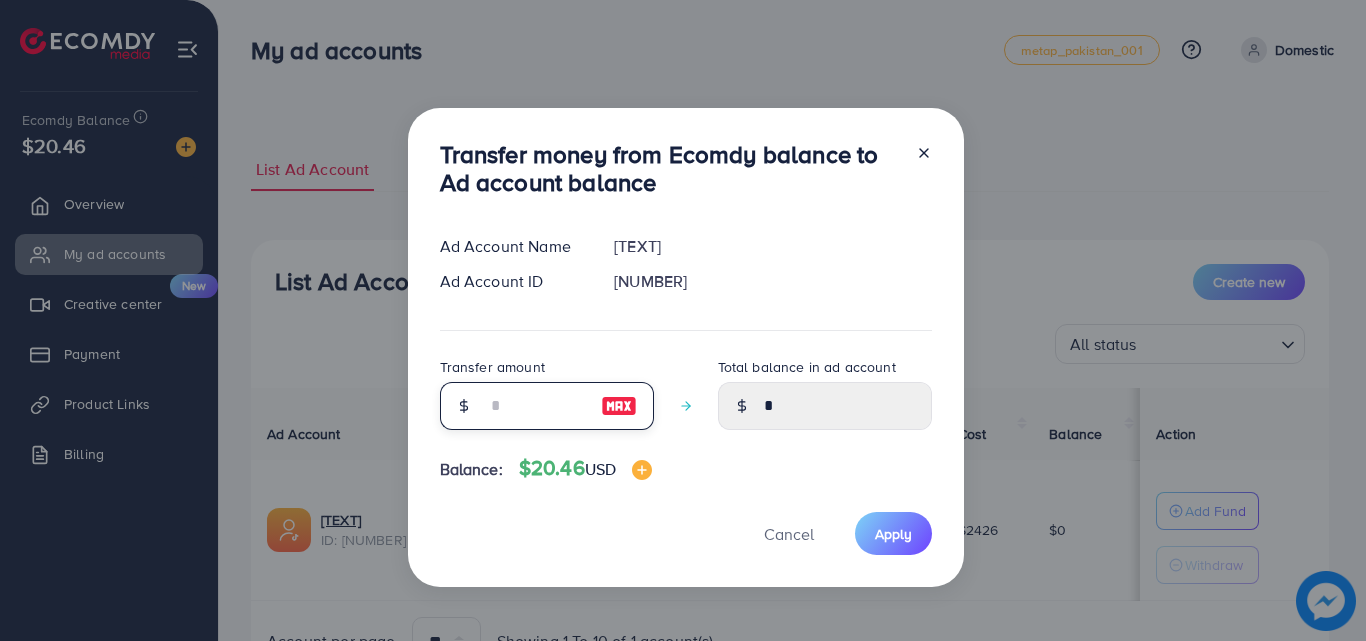 click at bounding box center (536, 406) 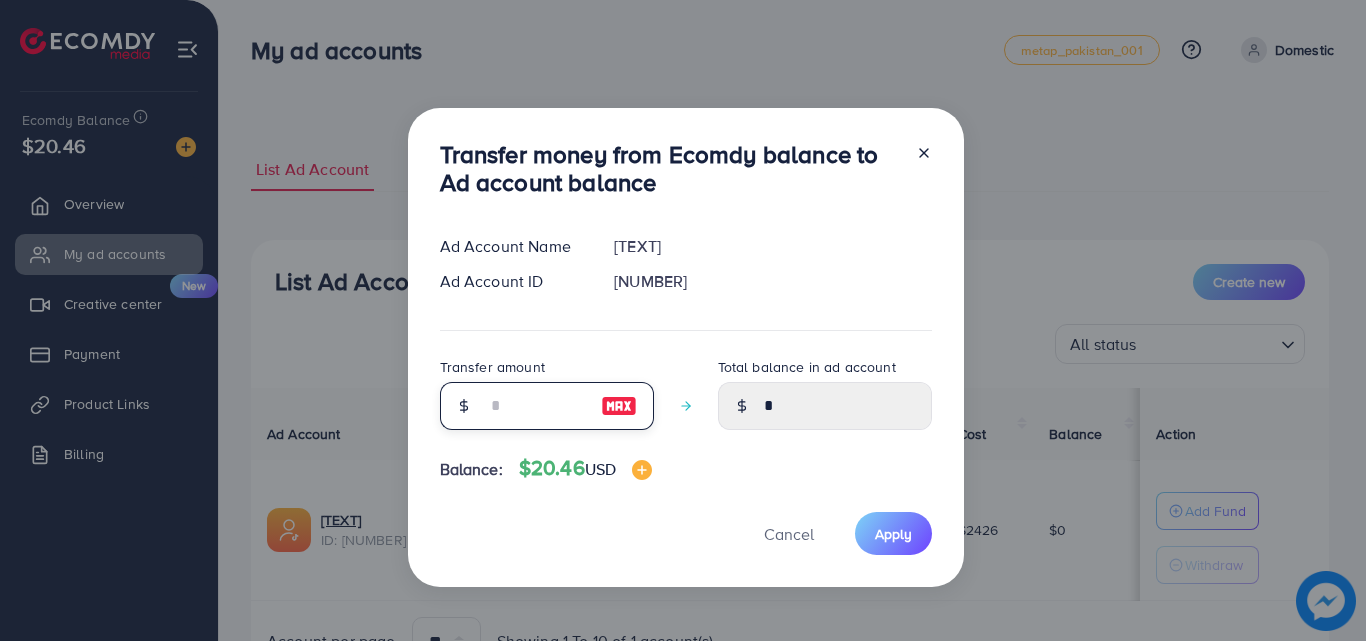 type on "*" 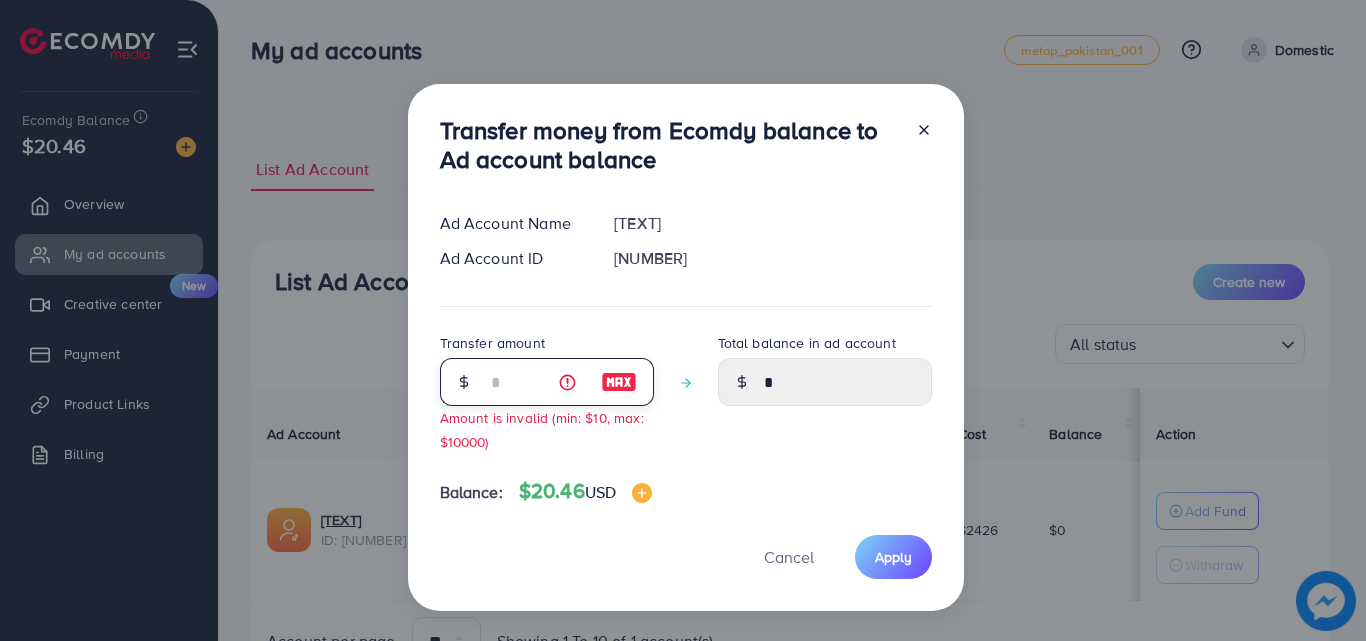 type on "****" 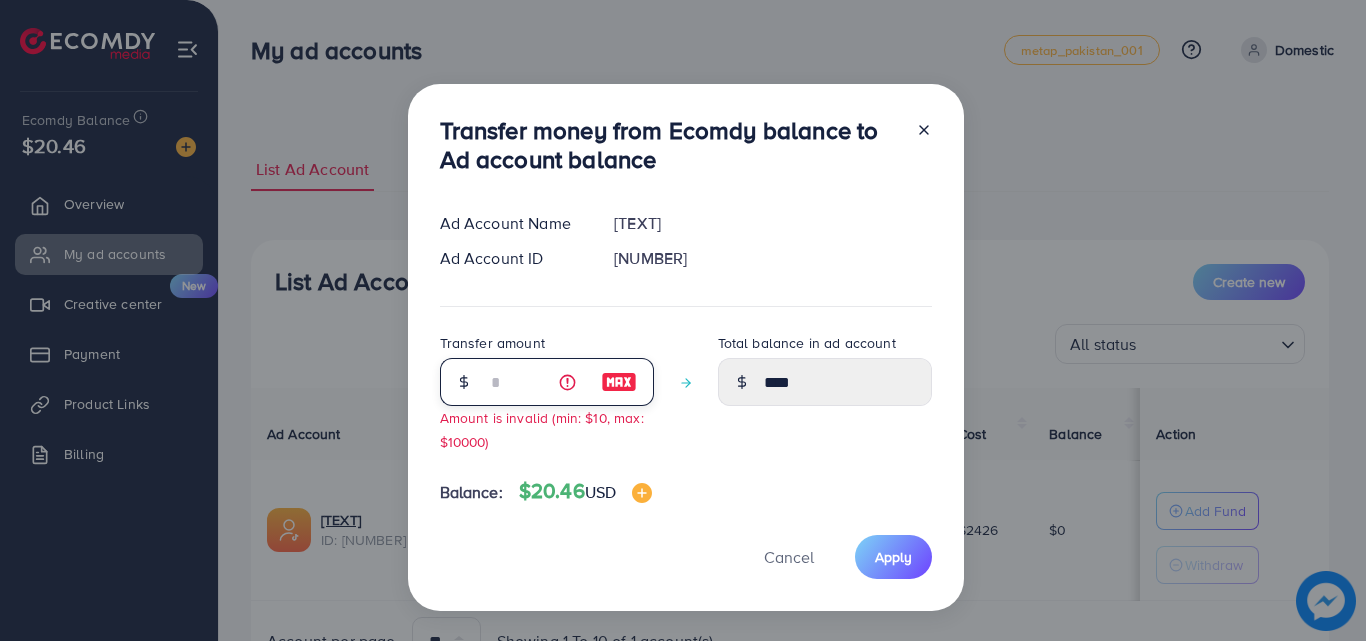 type on "**" 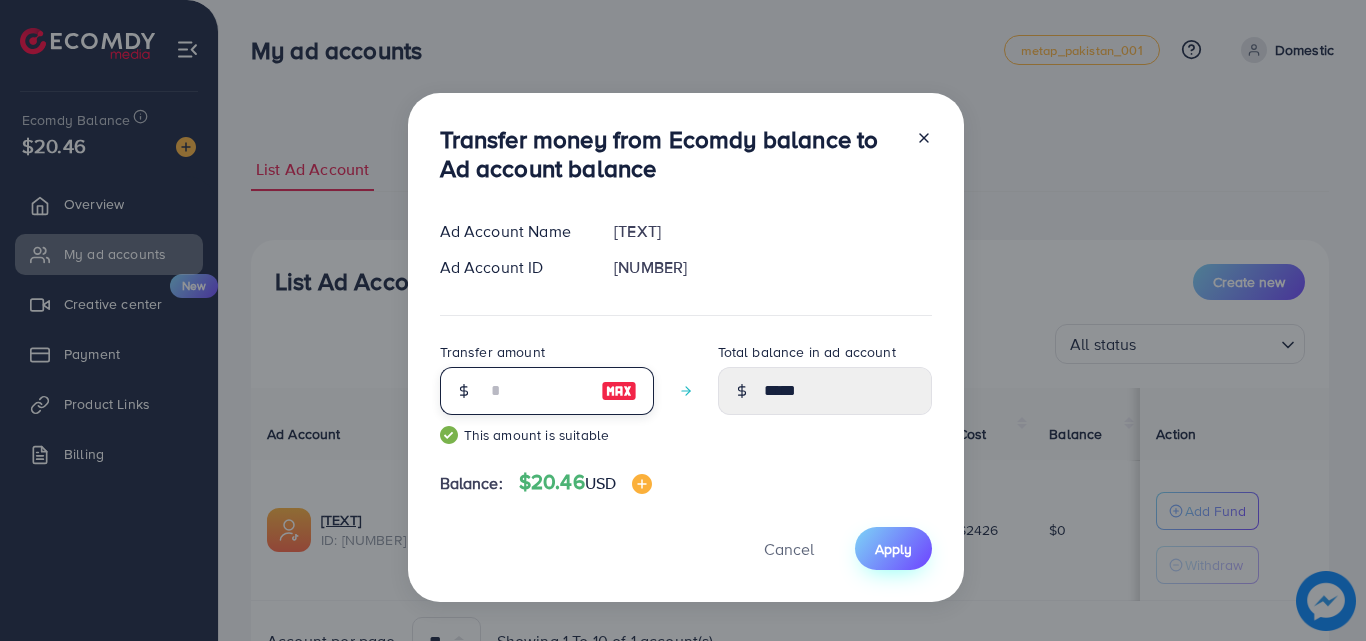 type on "**" 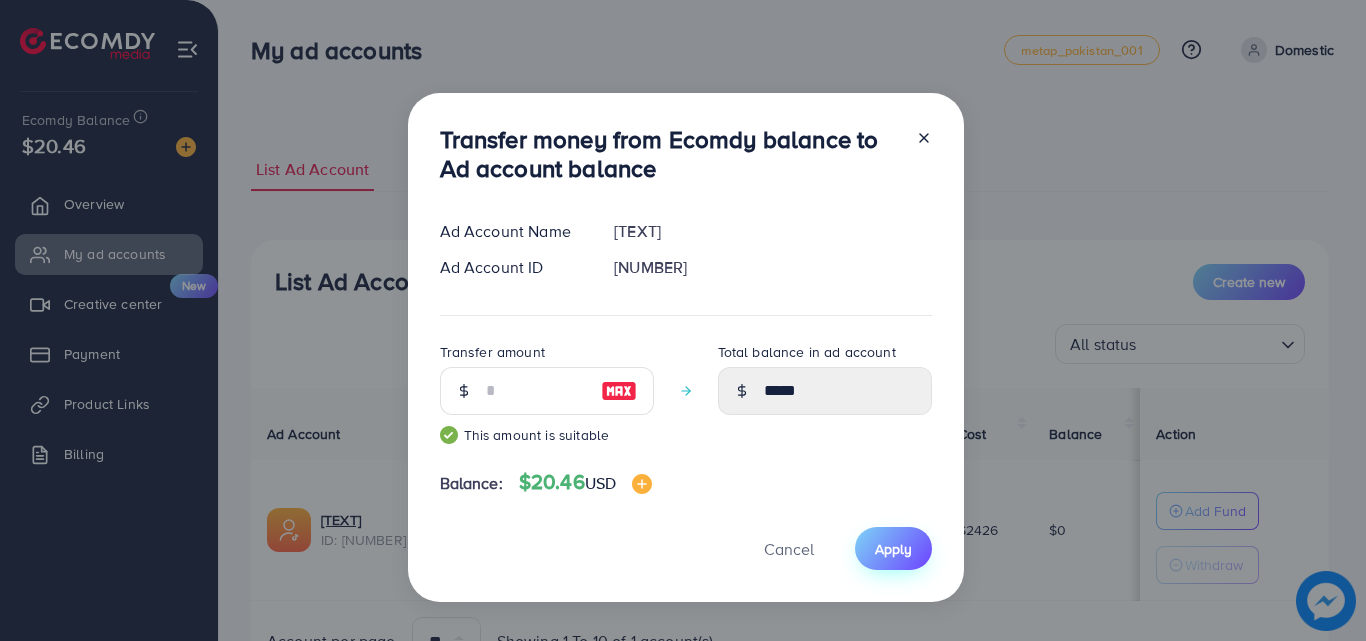 click on "Apply" at bounding box center [893, 549] 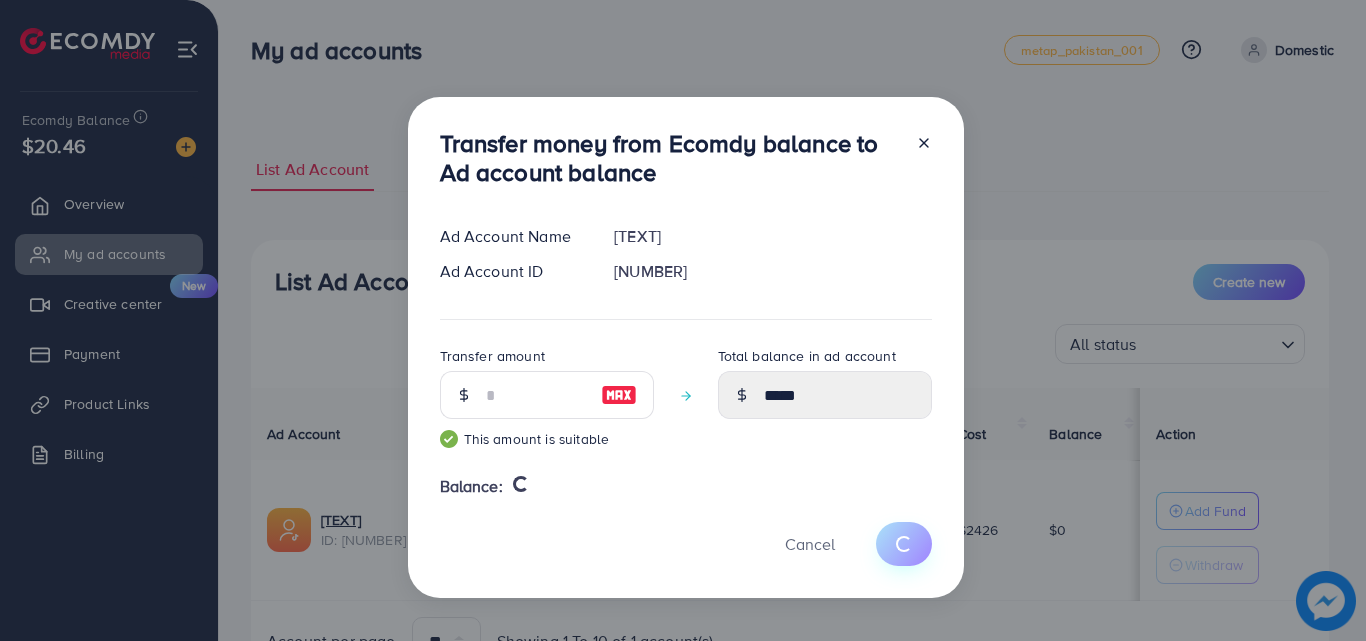 type 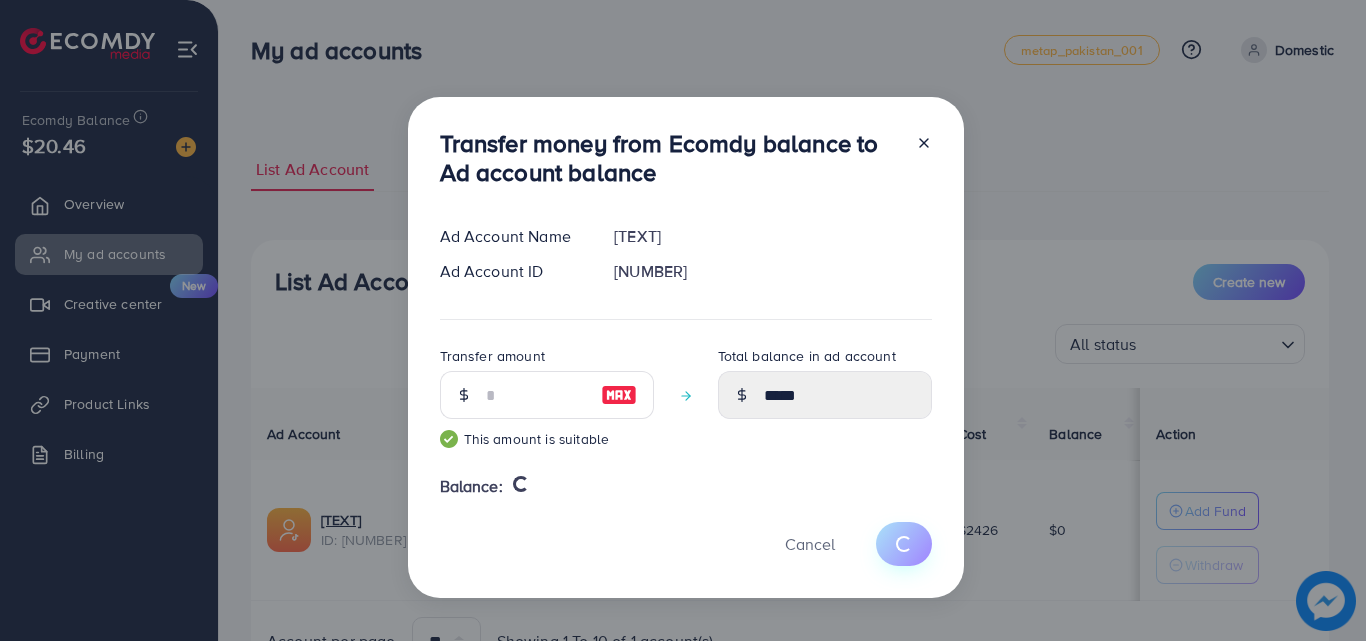 type on "*" 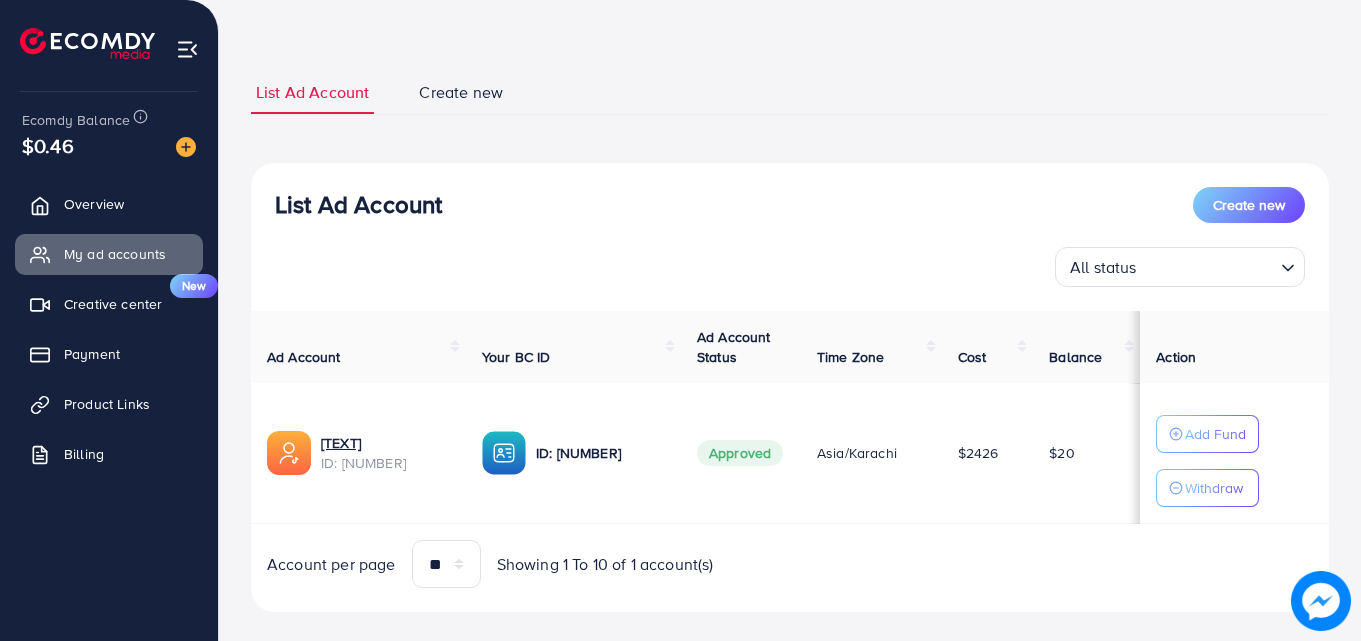 scroll, scrollTop: 104, scrollLeft: 0, axis: vertical 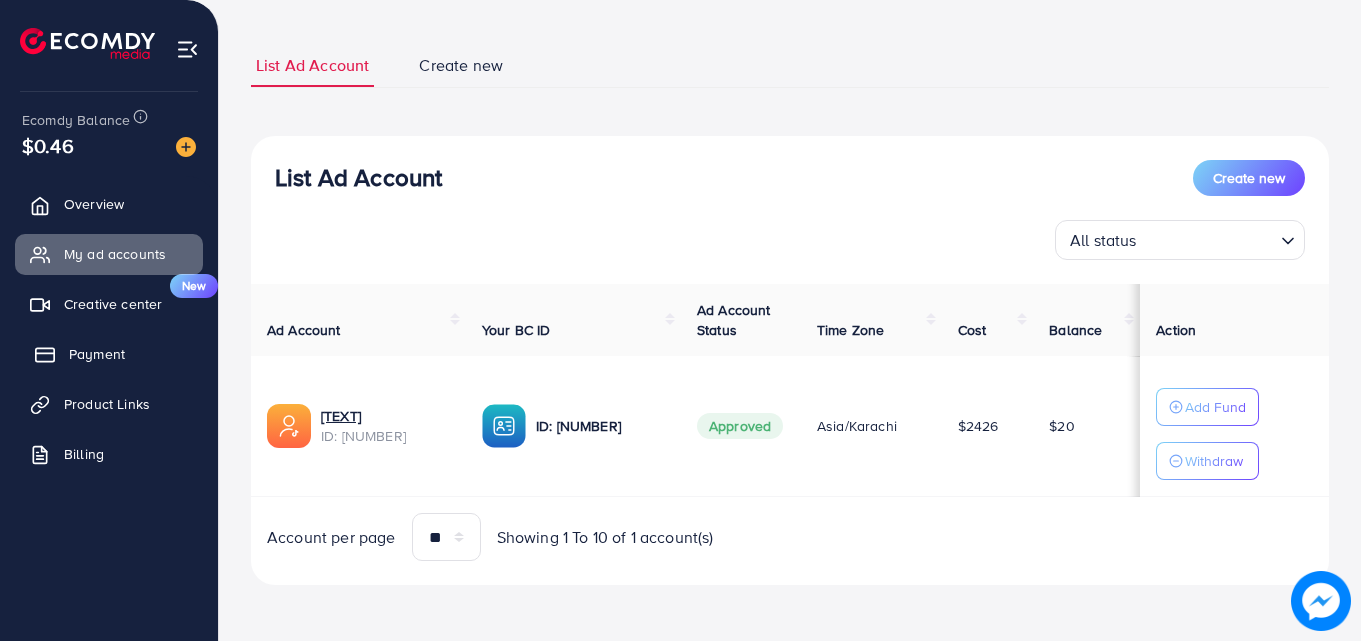 click on "Payment" at bounding box center (109, 354) 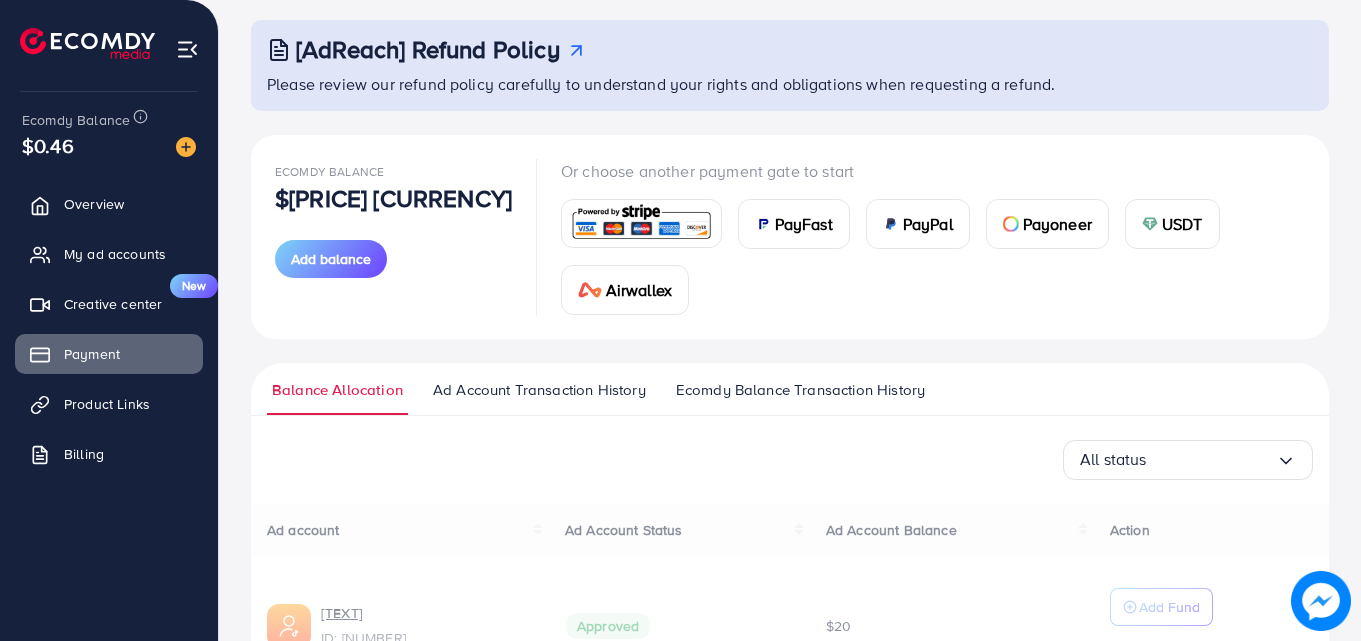 scroll, scrollTop: 0, scrollLeft: 0, axis: both 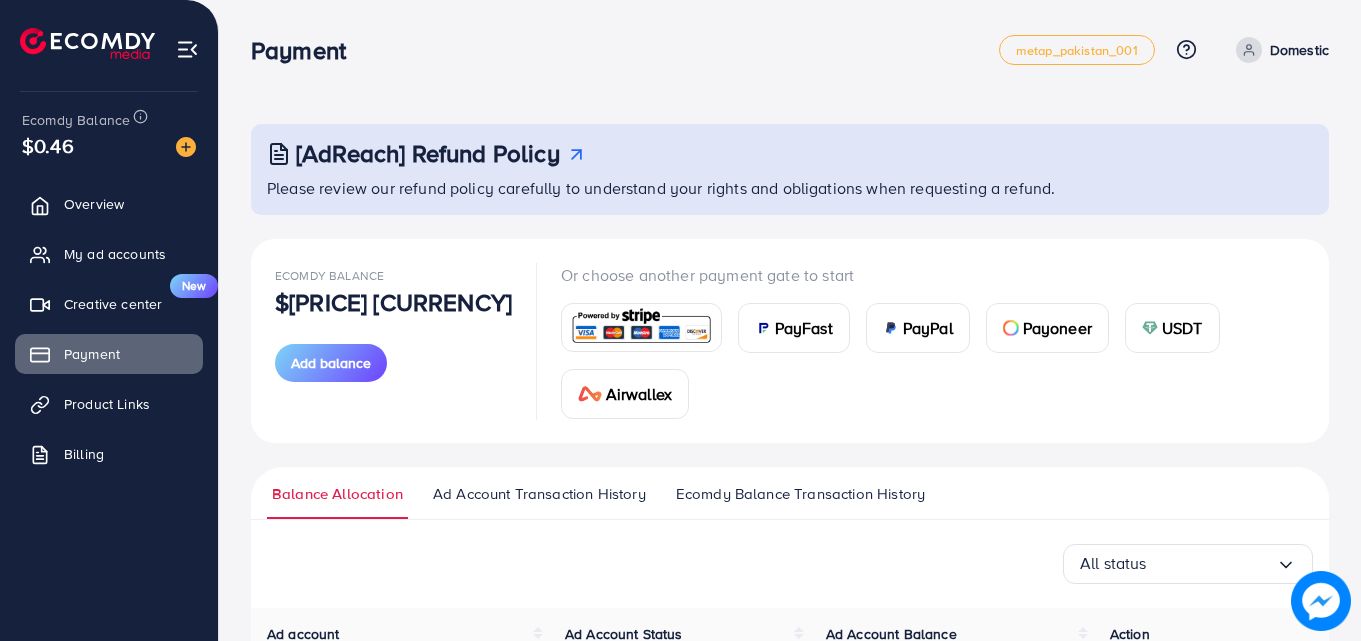 click on "PayFast" at bounding box center [804, 328] 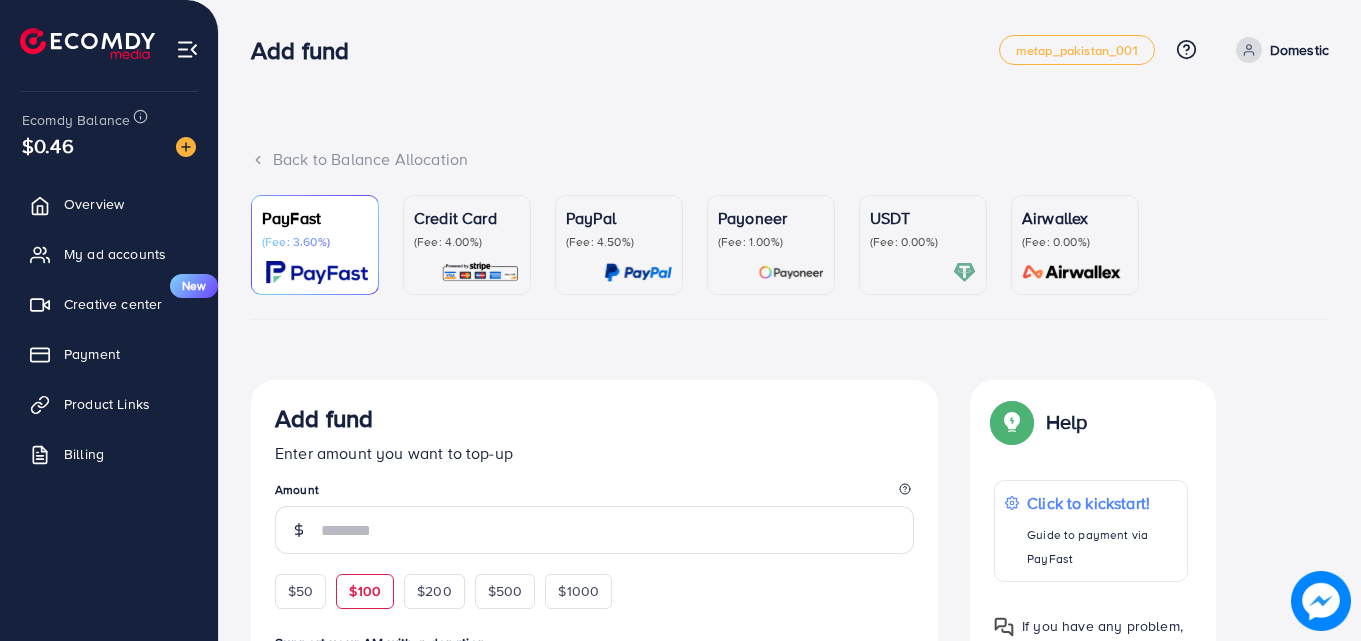 click on "$100" at bounding box center (365, 591) 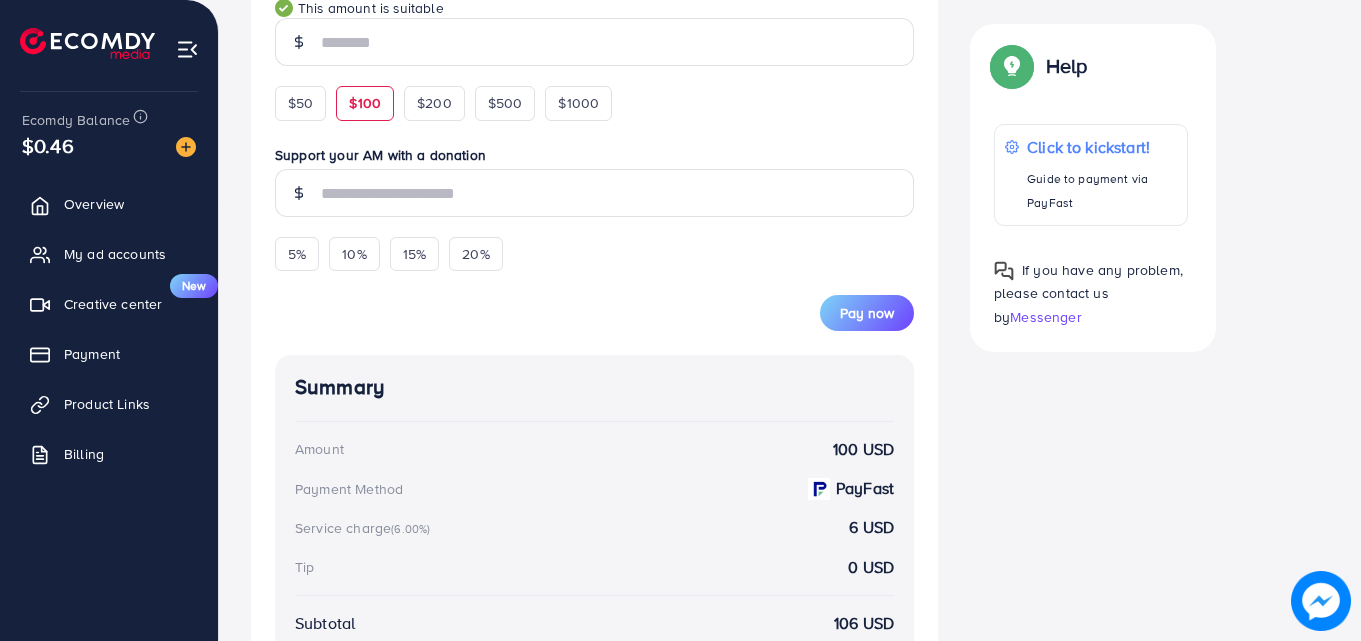 scroll, scrollTop: 538, scrollLeft: 0, axis: vertical 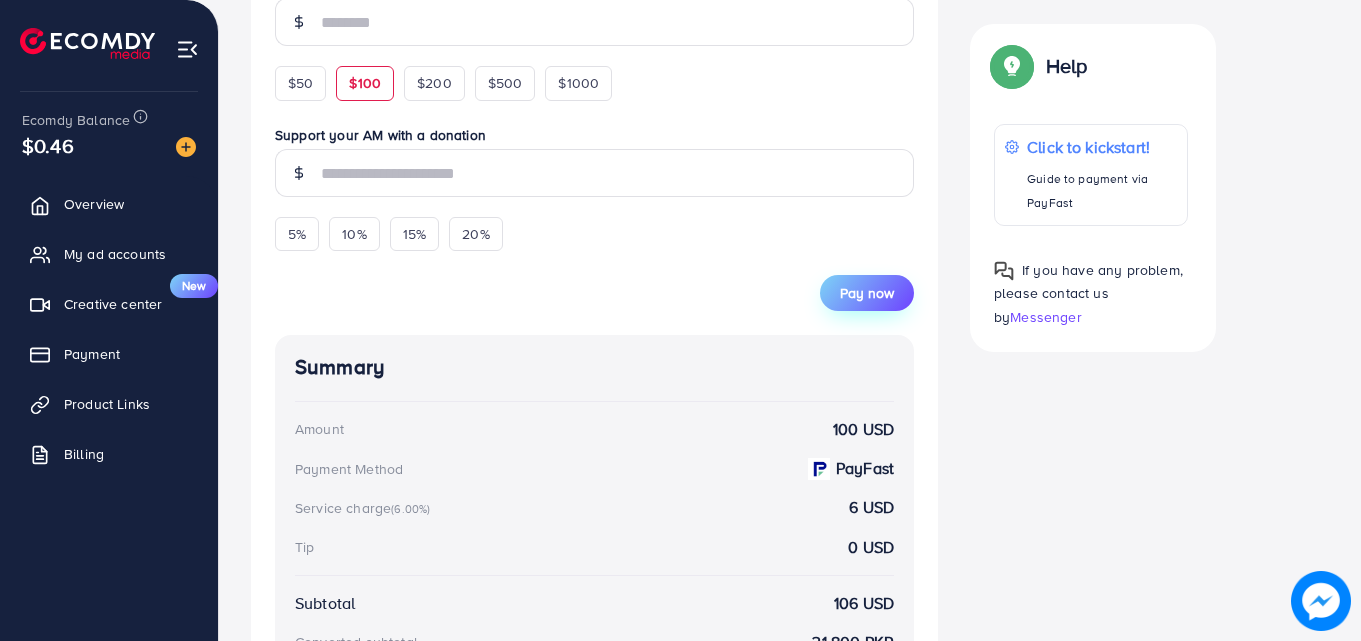 click on "Pay now" at bounding box center [867, 293] 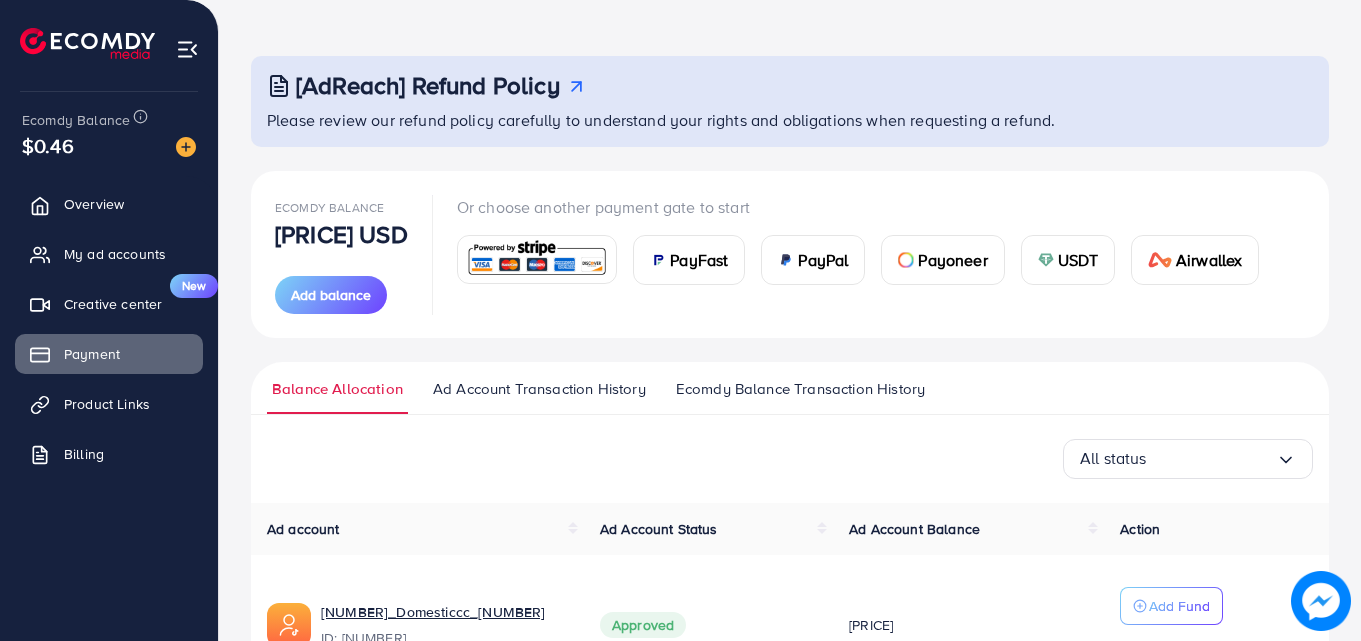 scroll, scrollTop: 207, scrollLeft: 0, axis: vertical 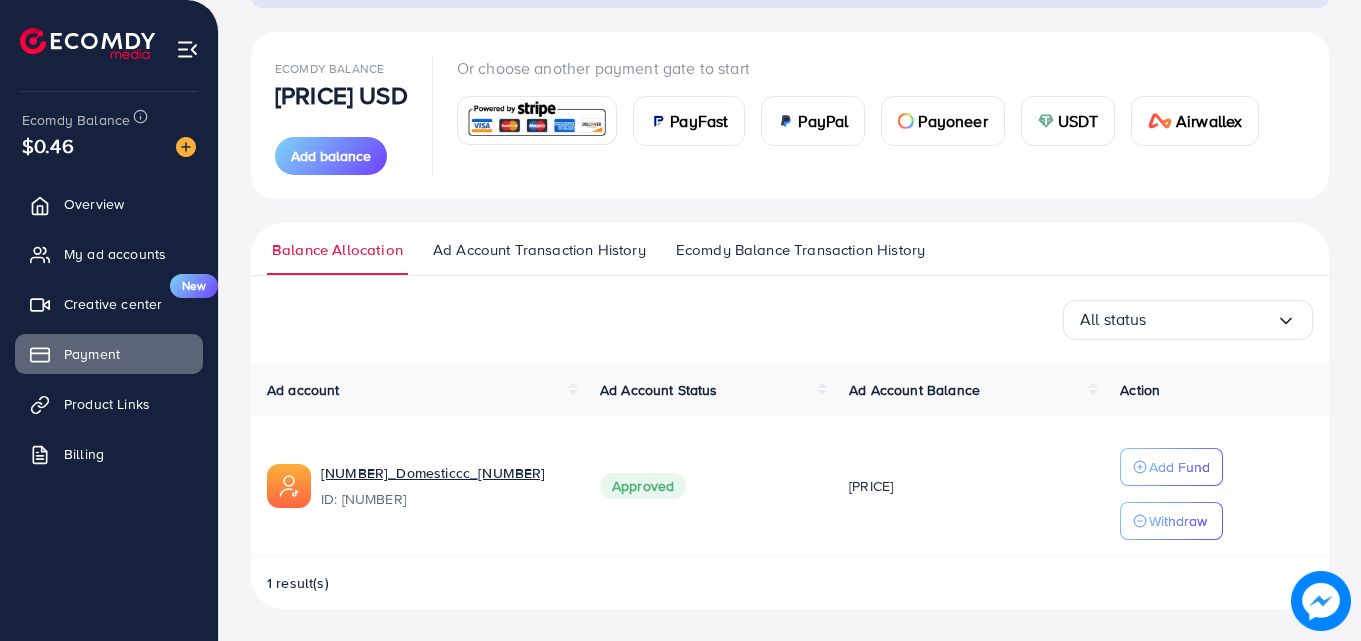 click on "PayFast" at bounding box center (699, 121) 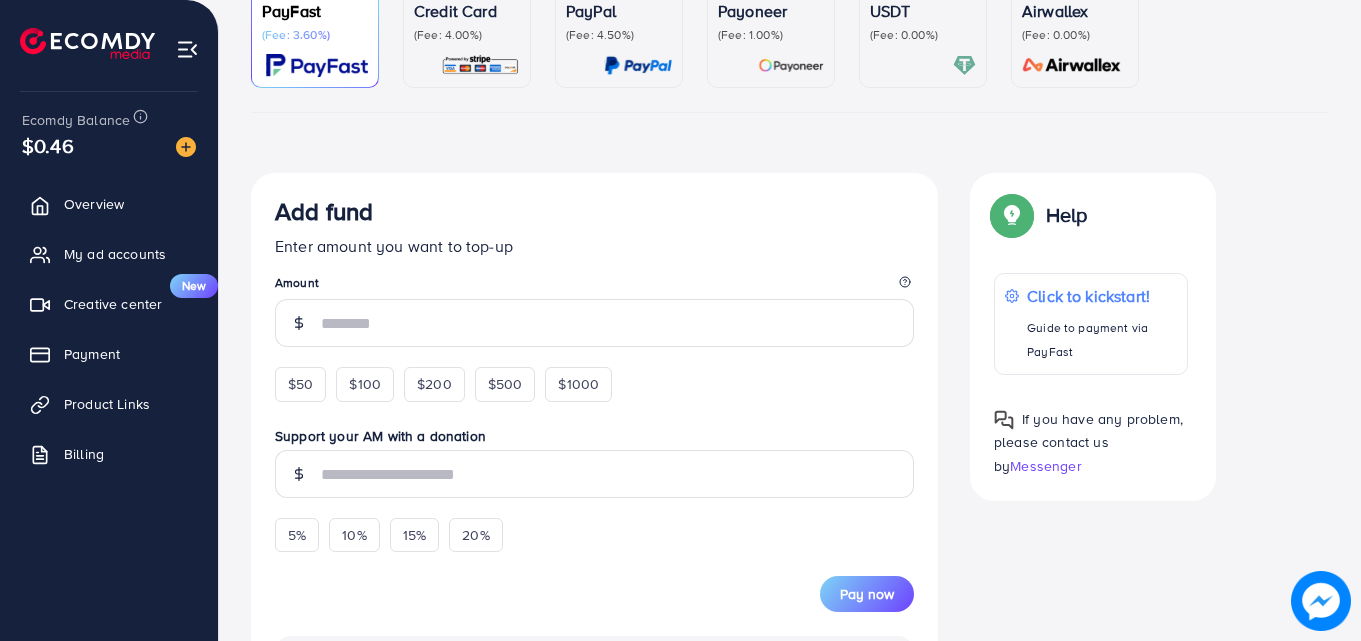 scroll, scrollTop: 0, scrollLeft: 0, axis: both 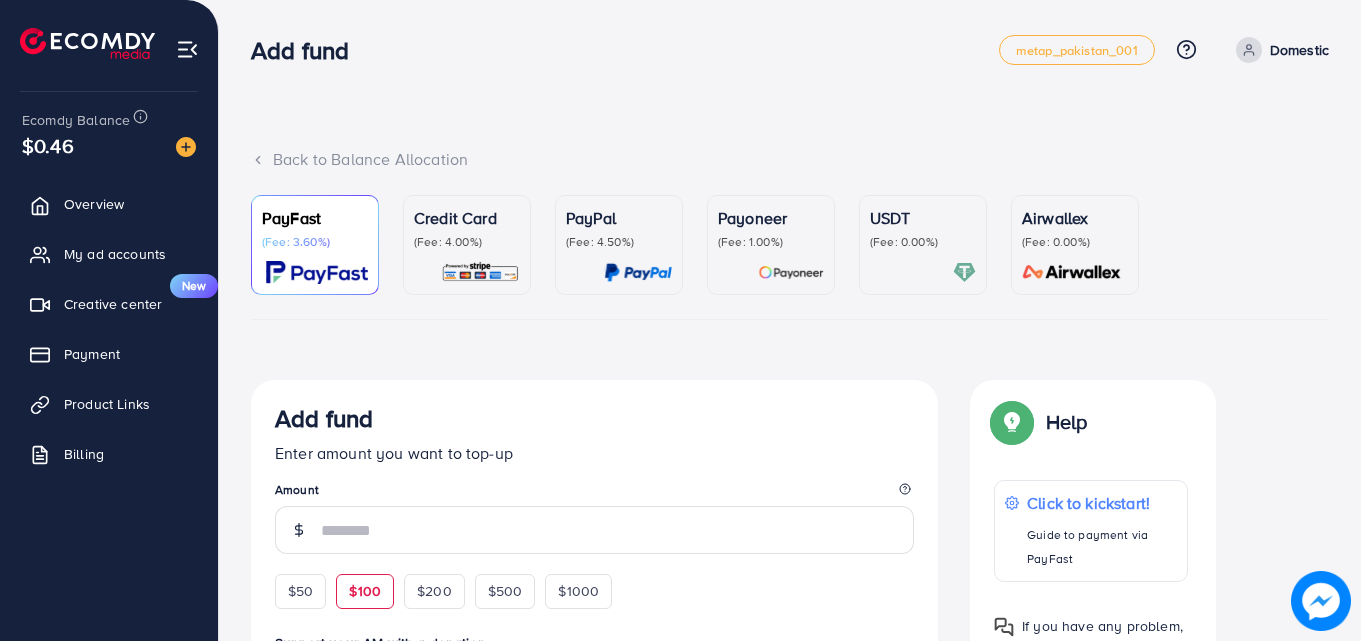 click on "$100" at bounding box center (365, 591) 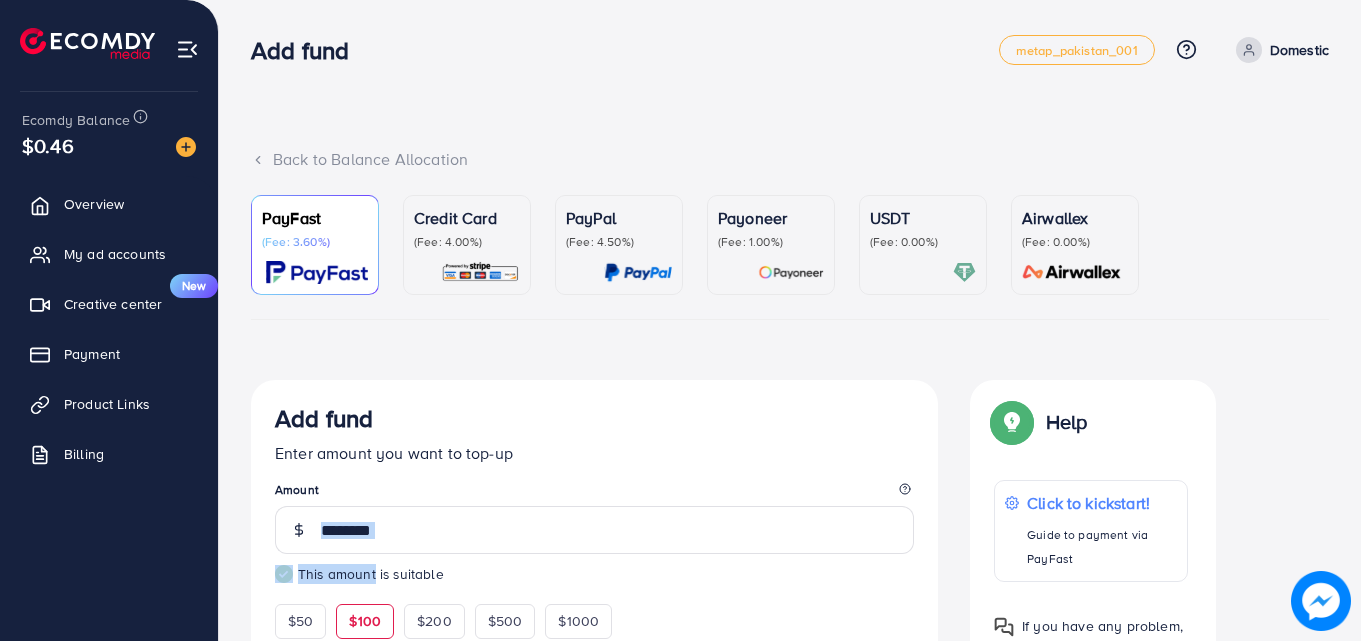drag, startPoint x: 367, startPoint y: 584, endPoint x: 427, endPoint y: 500, distance: 103.227905 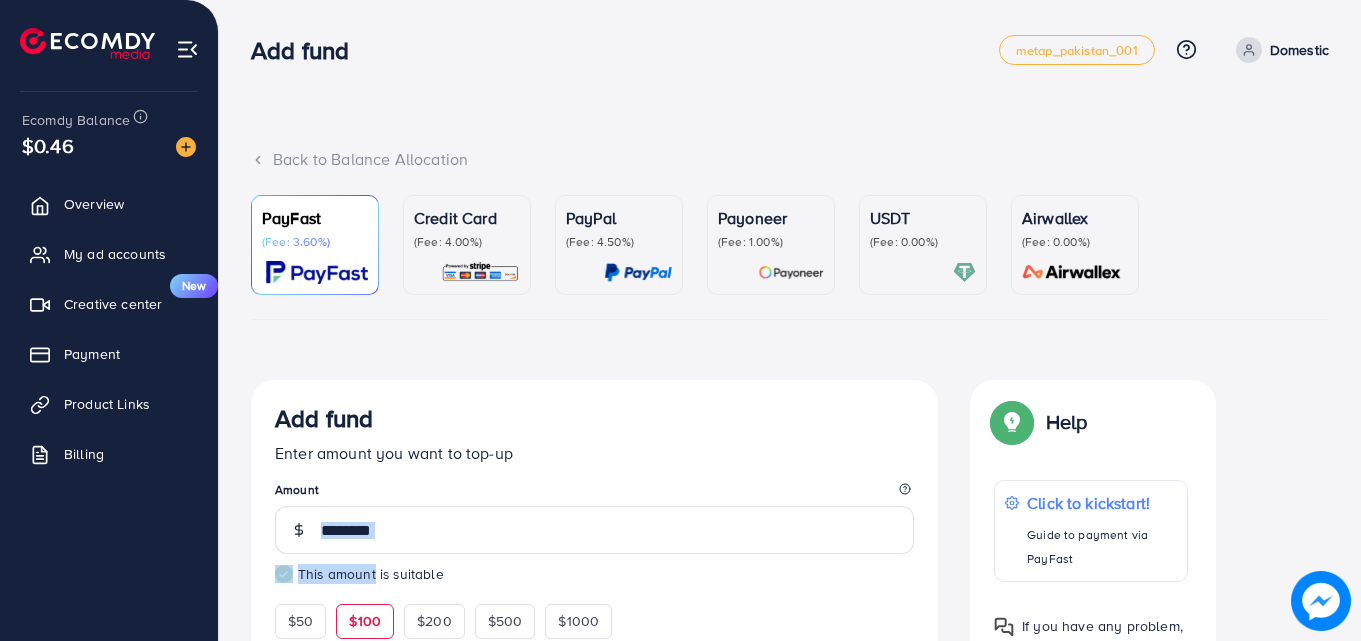 click on "Amount ***  This amount is suitable" at bounding box center (594, 532) 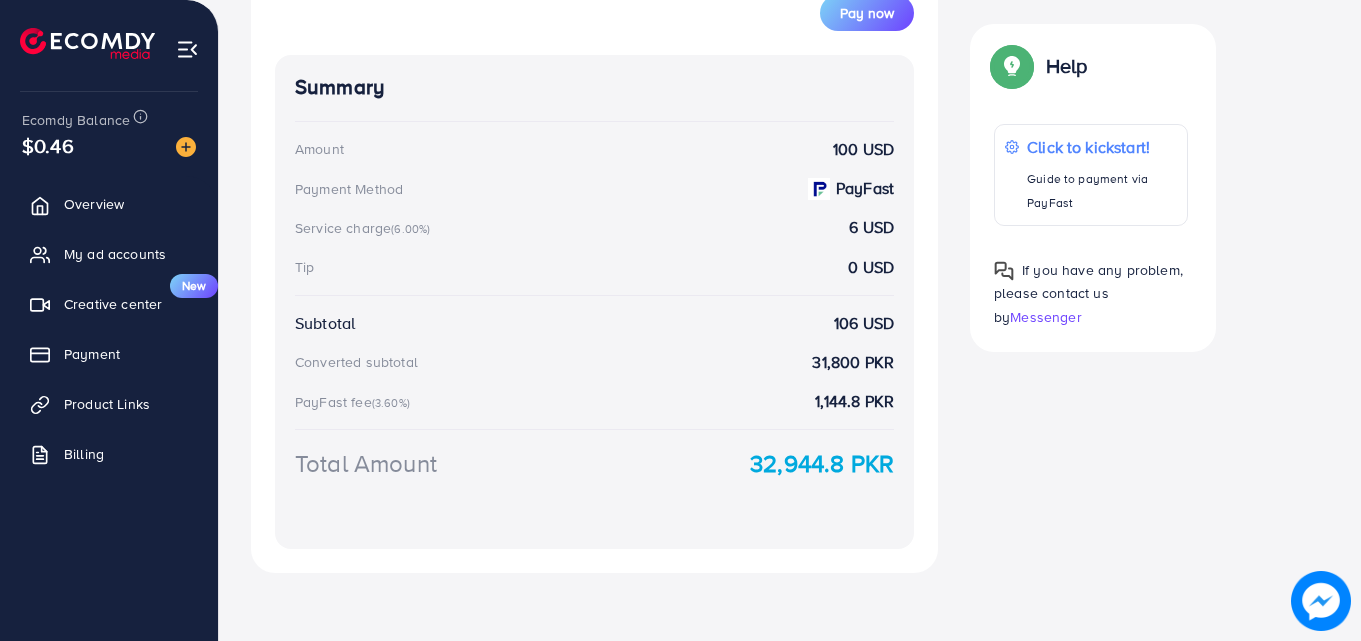 scroll, scrollTop: 822, scrollLeft: 0, axis: vertical 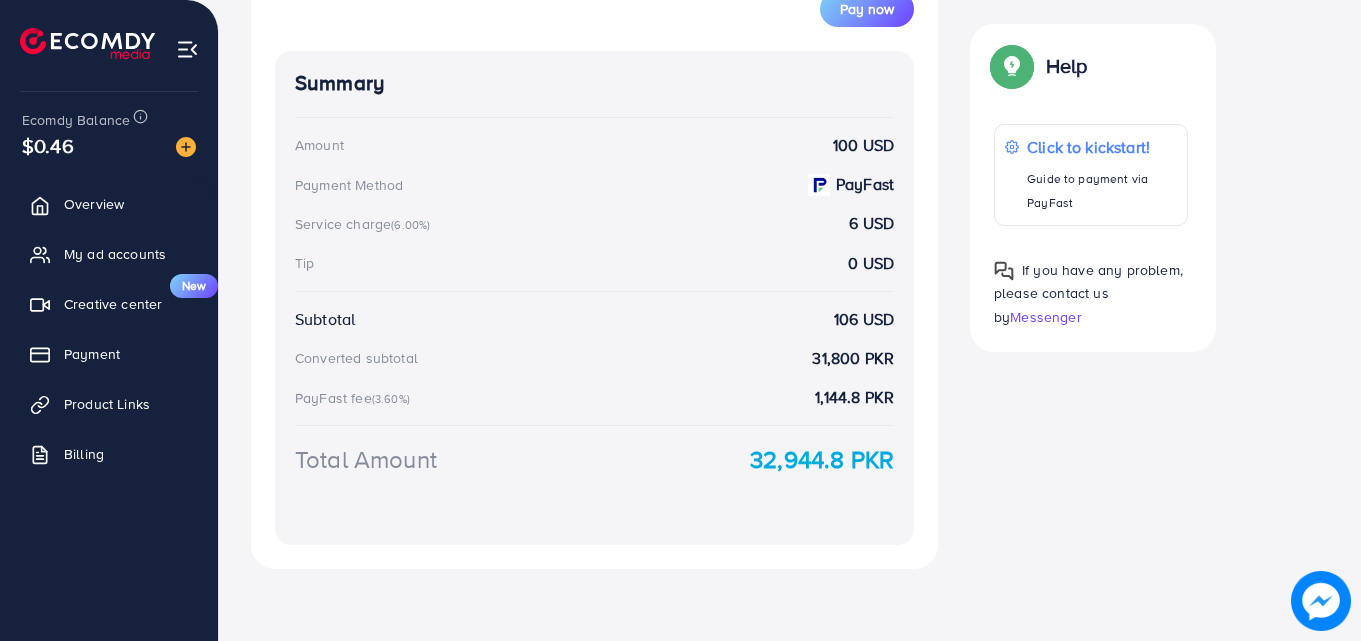 click on "Add fund Enter amount you want to top-up Amount ***  This amount is suitable  $50 $100 $200 $500 $1000 Support your AM with a donation 5% 10% 15% 20%  Pay now   Summary   Amount   100 USD   Payment Method  PayFast  Service charge   (6.00%)  6 USD  Tip  0 USD  Subtotal   106 USD   Converted subtotal   31,800 PKR   PayFast fee   (3.60%)  1,144.8 PKR  Total Amount   32,944.8 PKR" at bounding box center (594, 63) 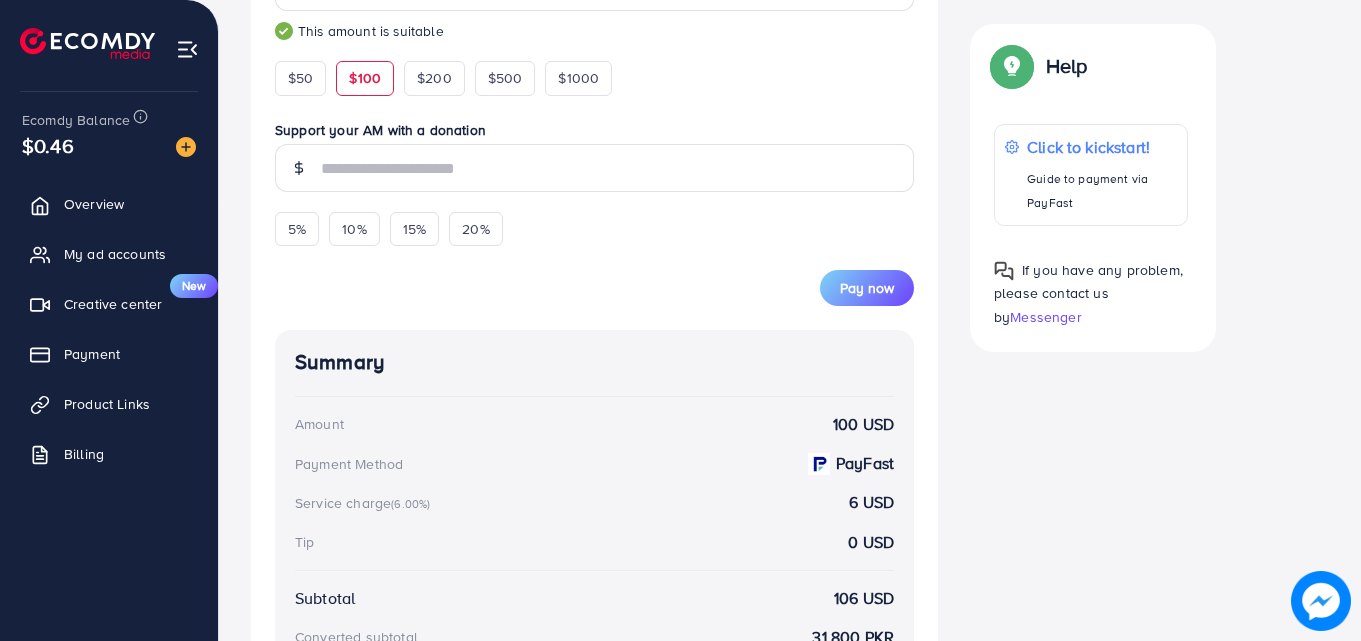 scroll, scrollTop: 537, scrollLeft: 0, axis: vertical 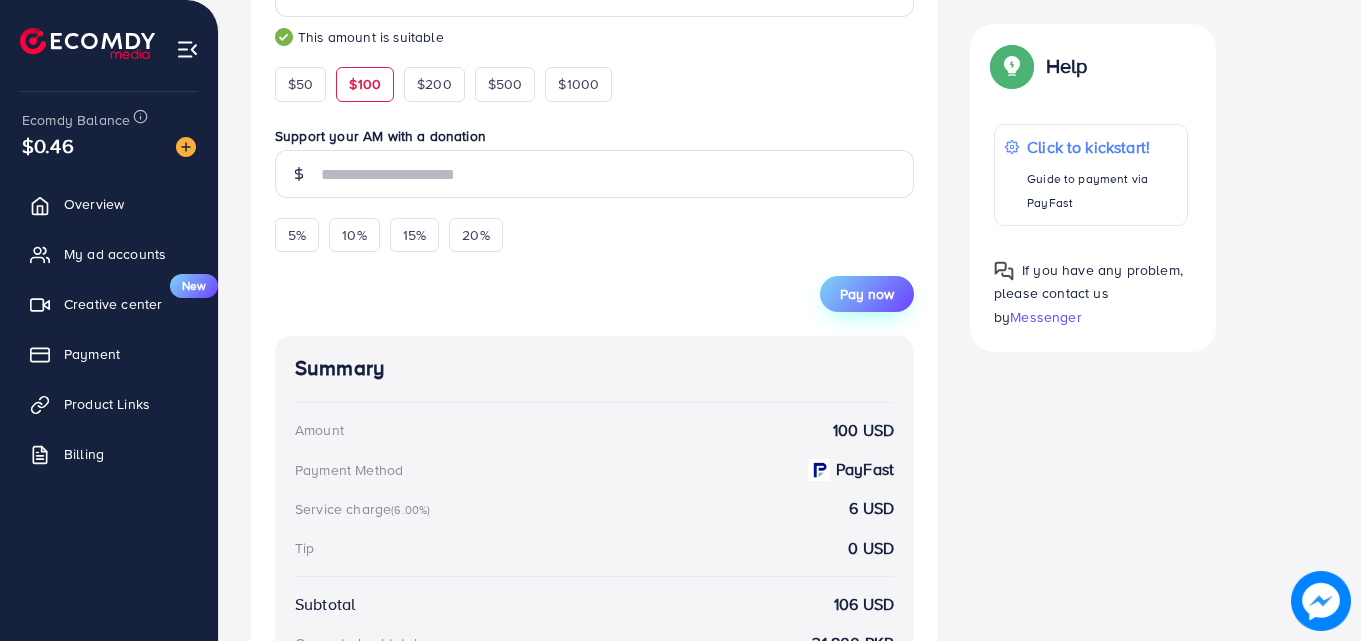 click on "Pay now" at bounding box center (867, 294) 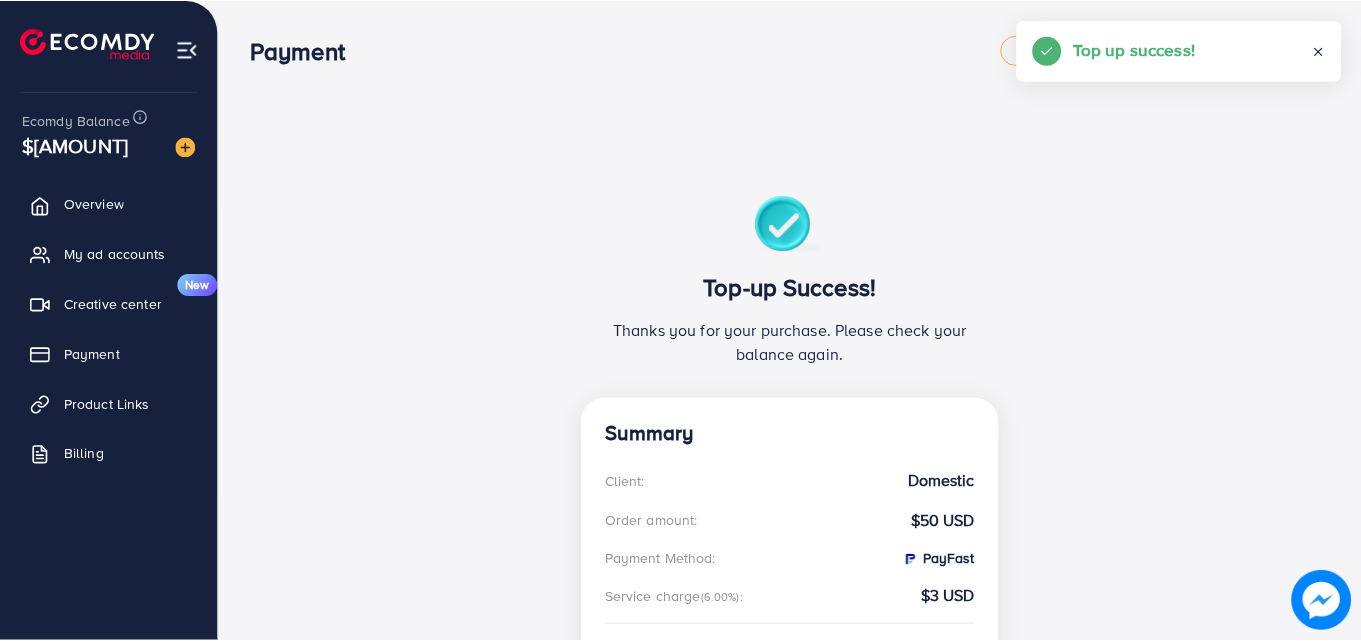 scroll, scrollTop: 0, scrollLeft: 0, axis: both 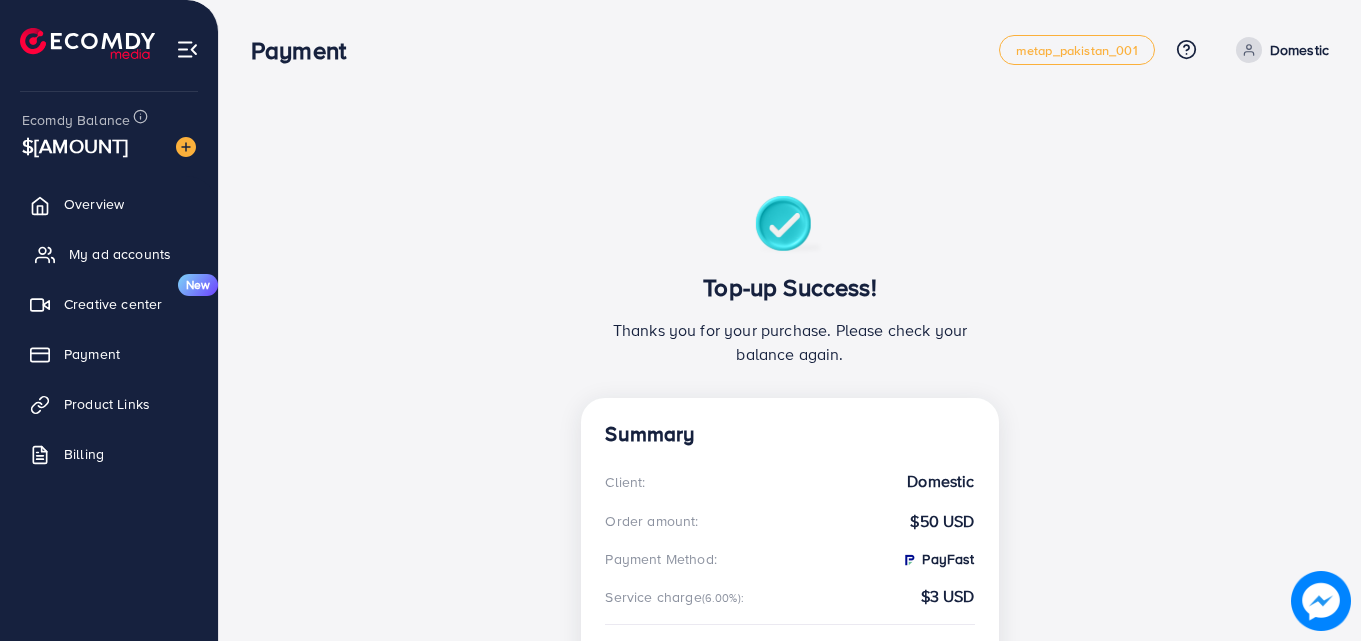 click on "My ad accounts" at bounding box center [120, 254] 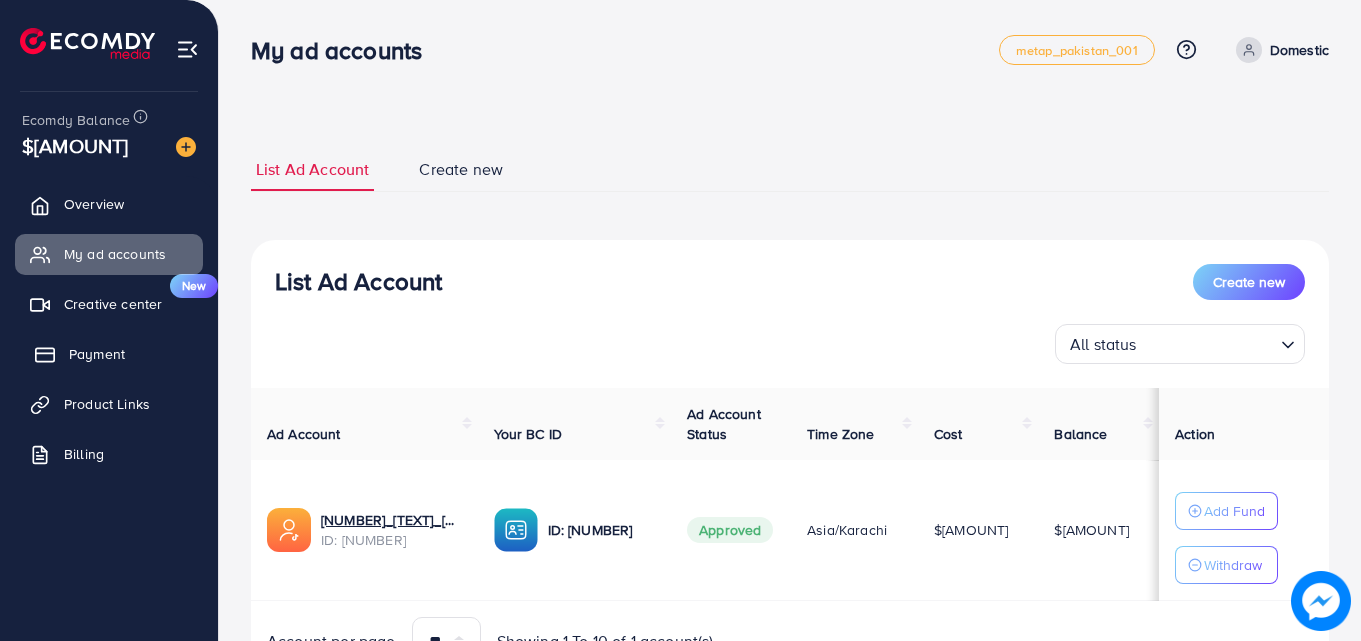click on "Payment" at bounding box center (109, 354) 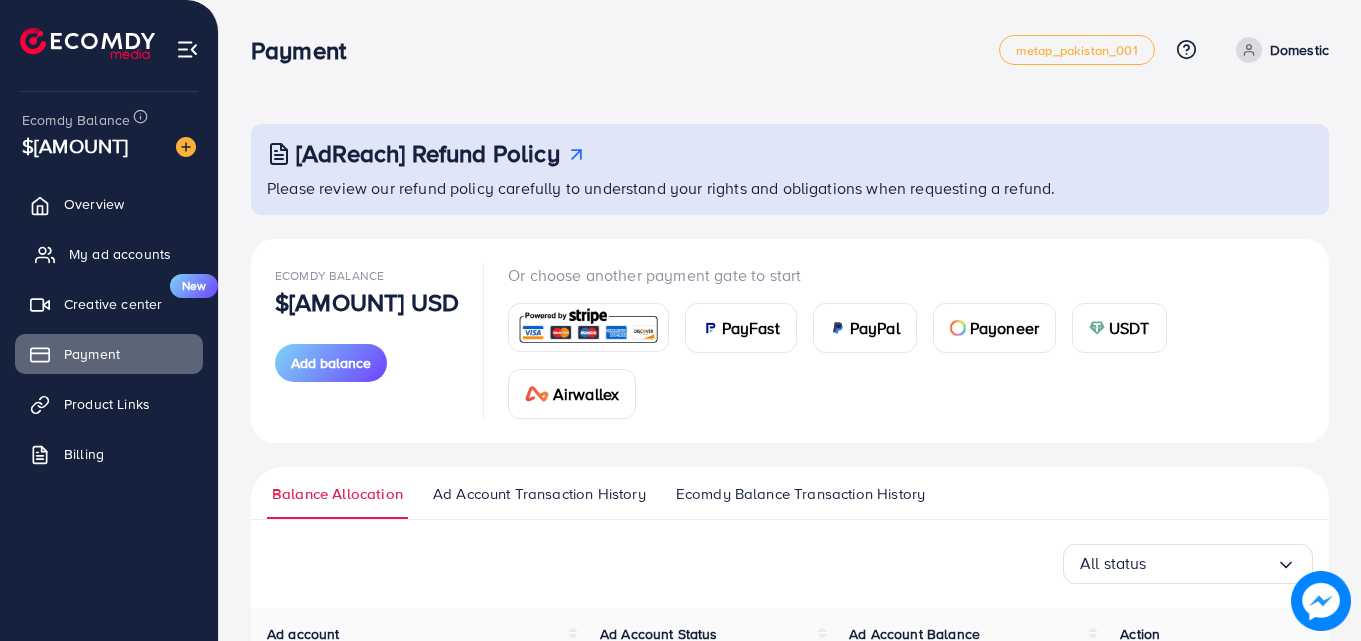 click on "My ad accounts" at bounding box center (120, 254) 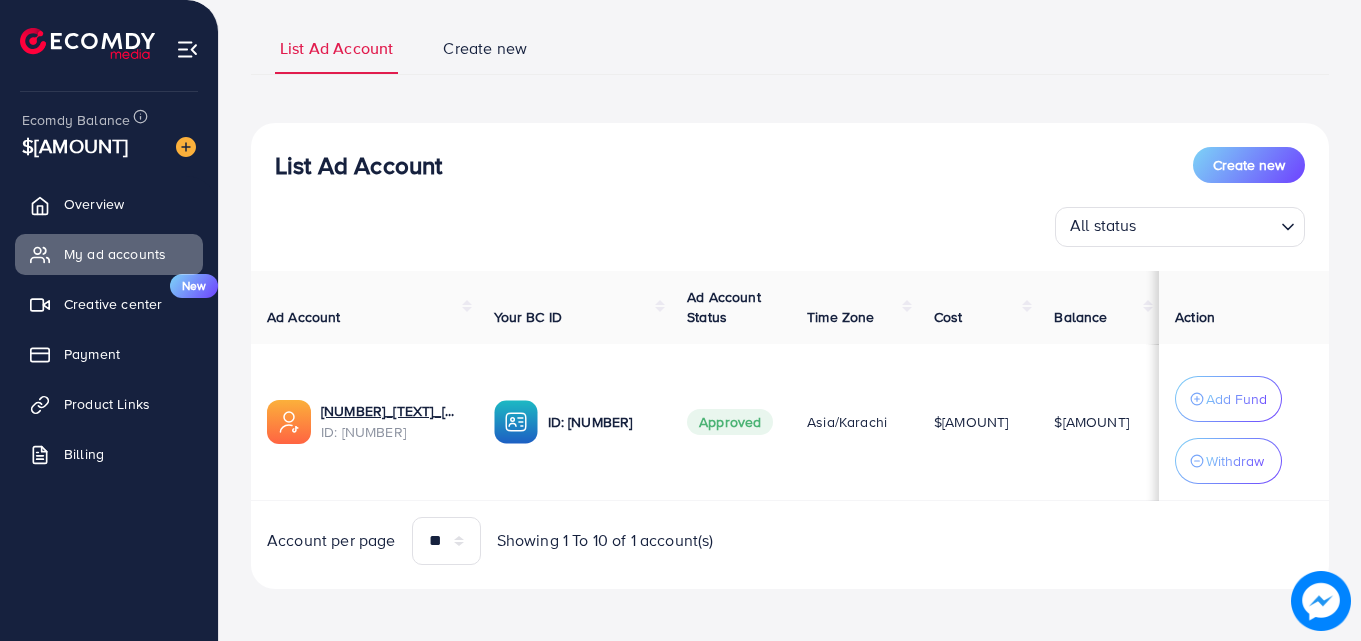 scroll, scrollTop: 131, scrollLeft: 0, axis: vertical 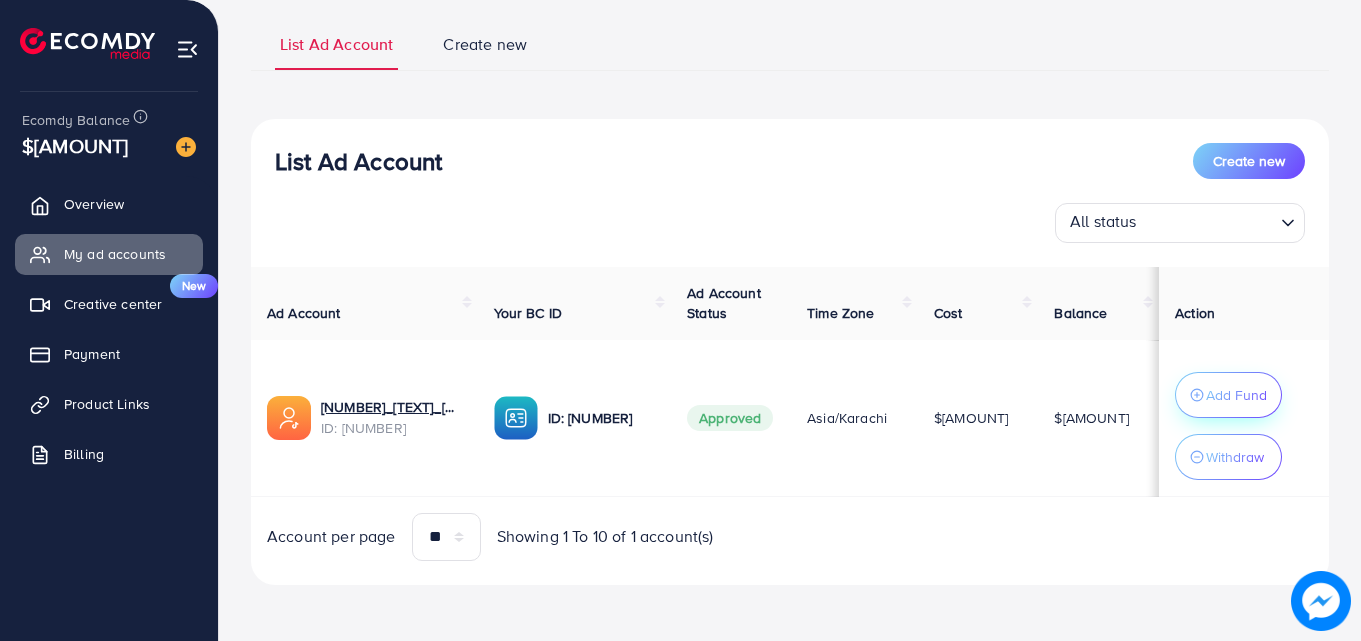 click on "Add Fund" at bounding box center [1236, 395] 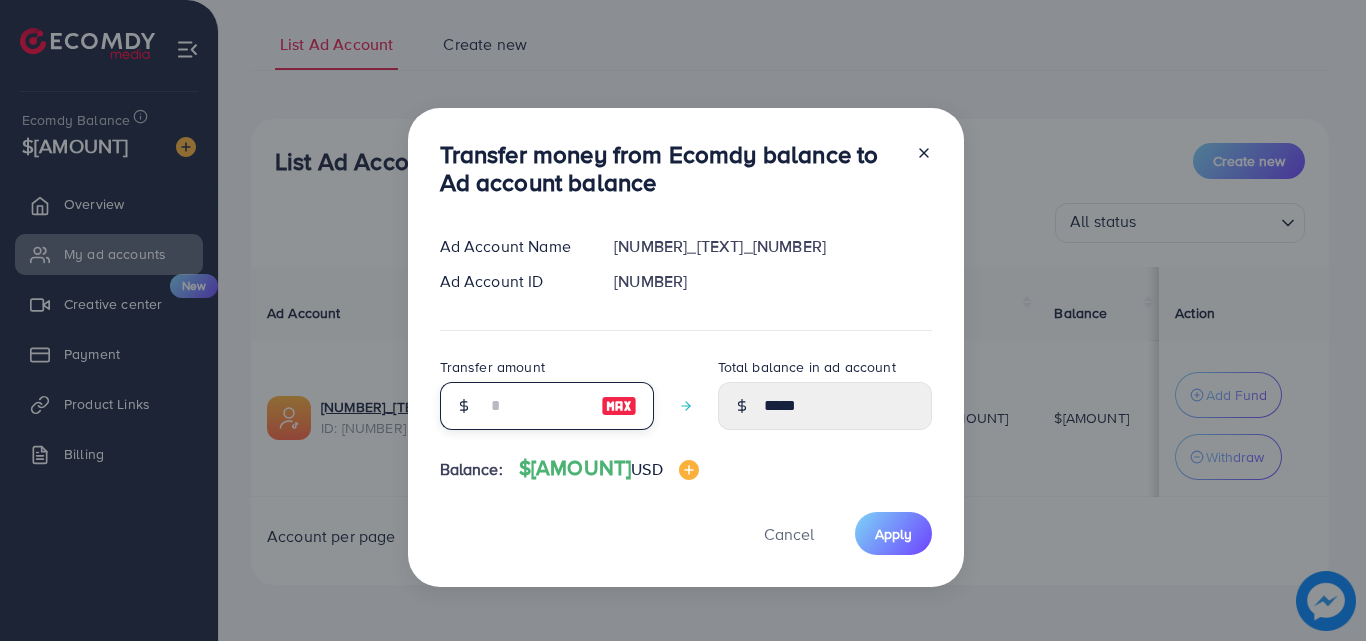 click at bounding box center [536, 406] 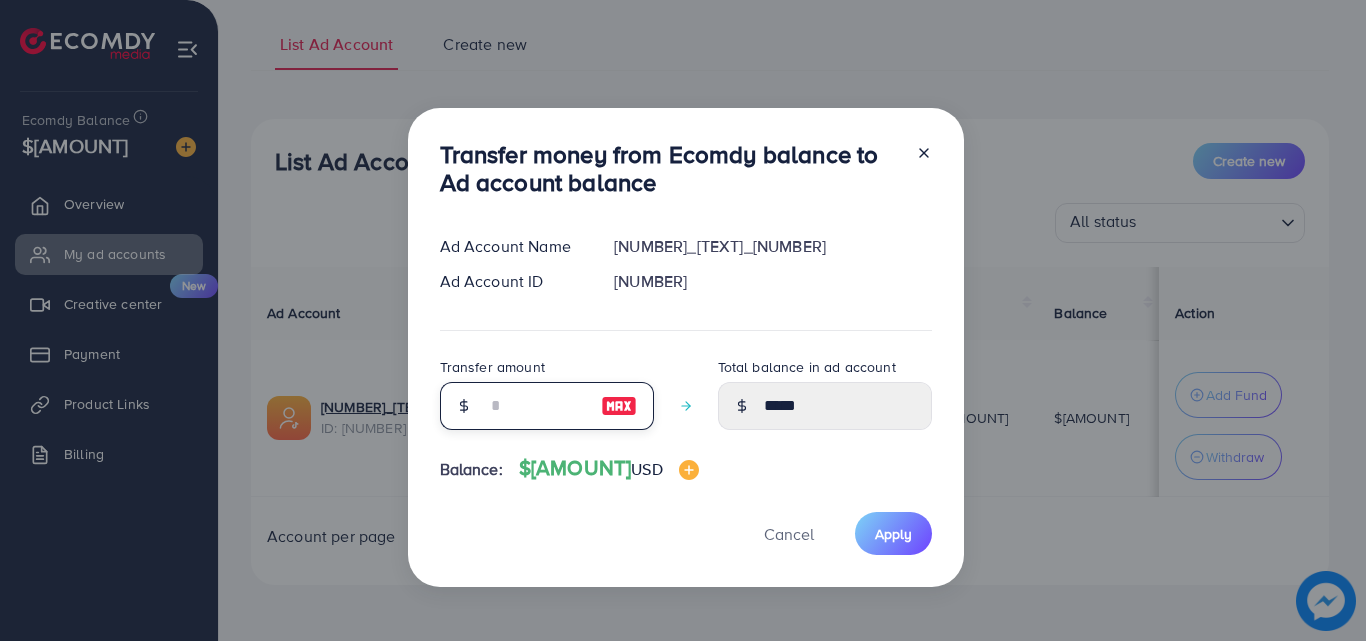 type on "*" 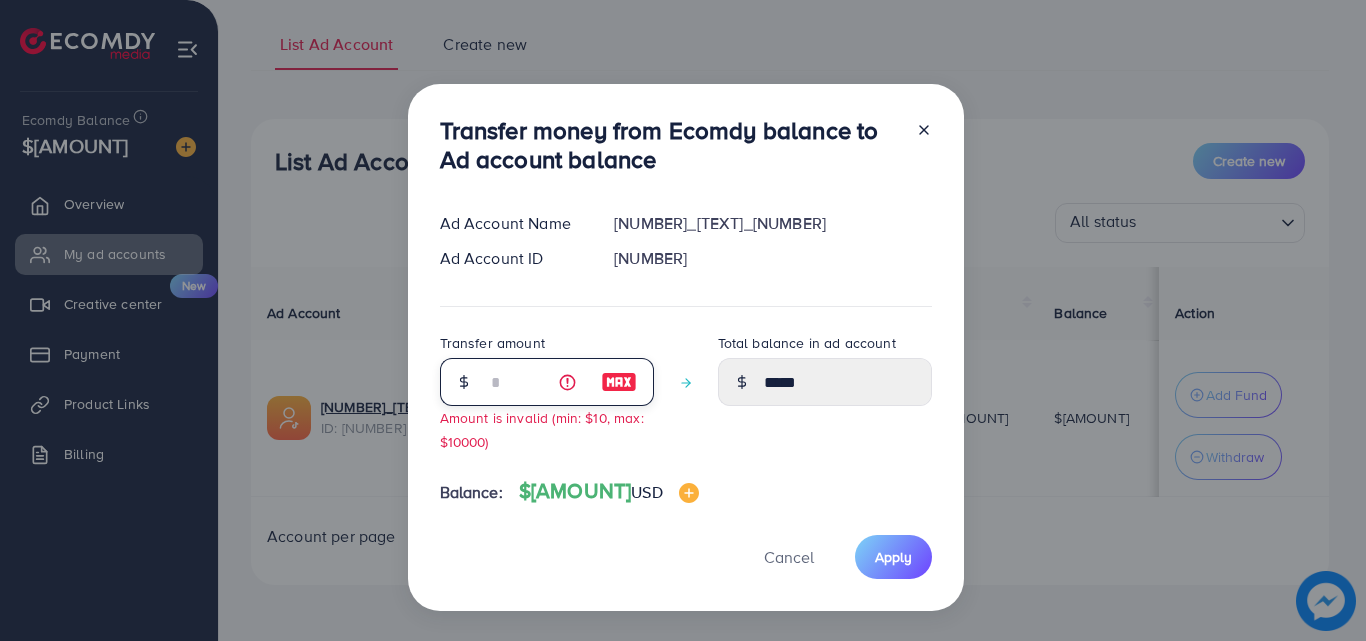 type on "*****" 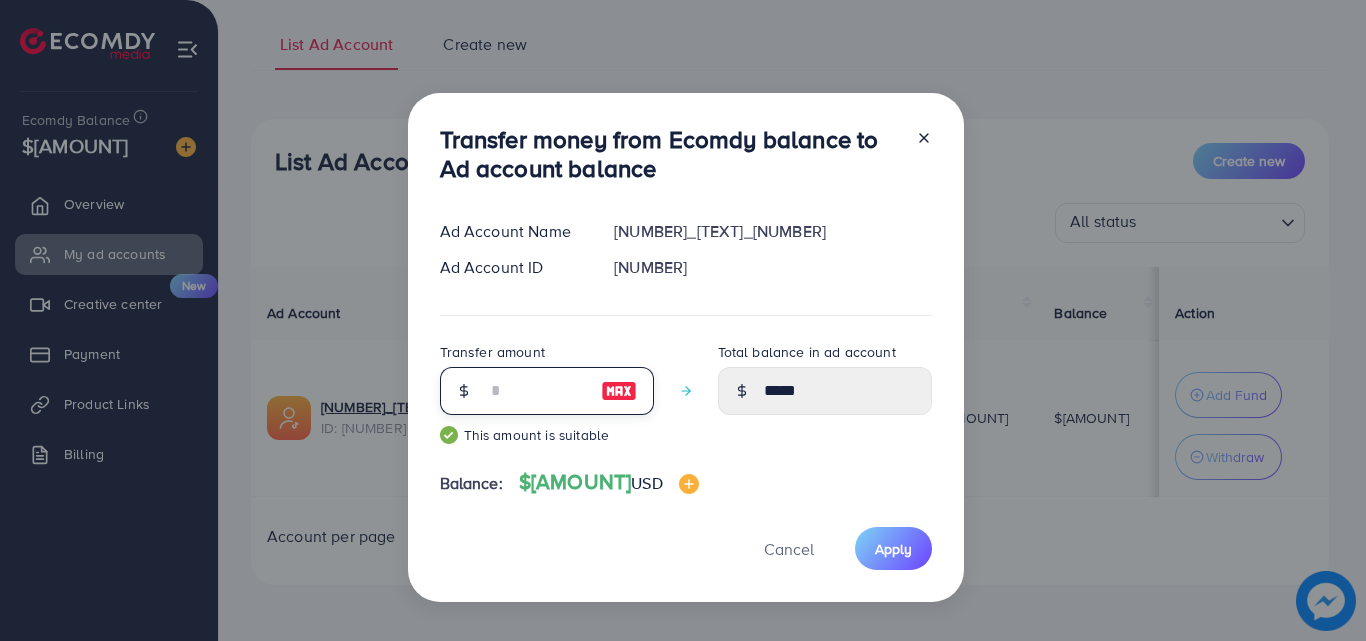 type on "*****" 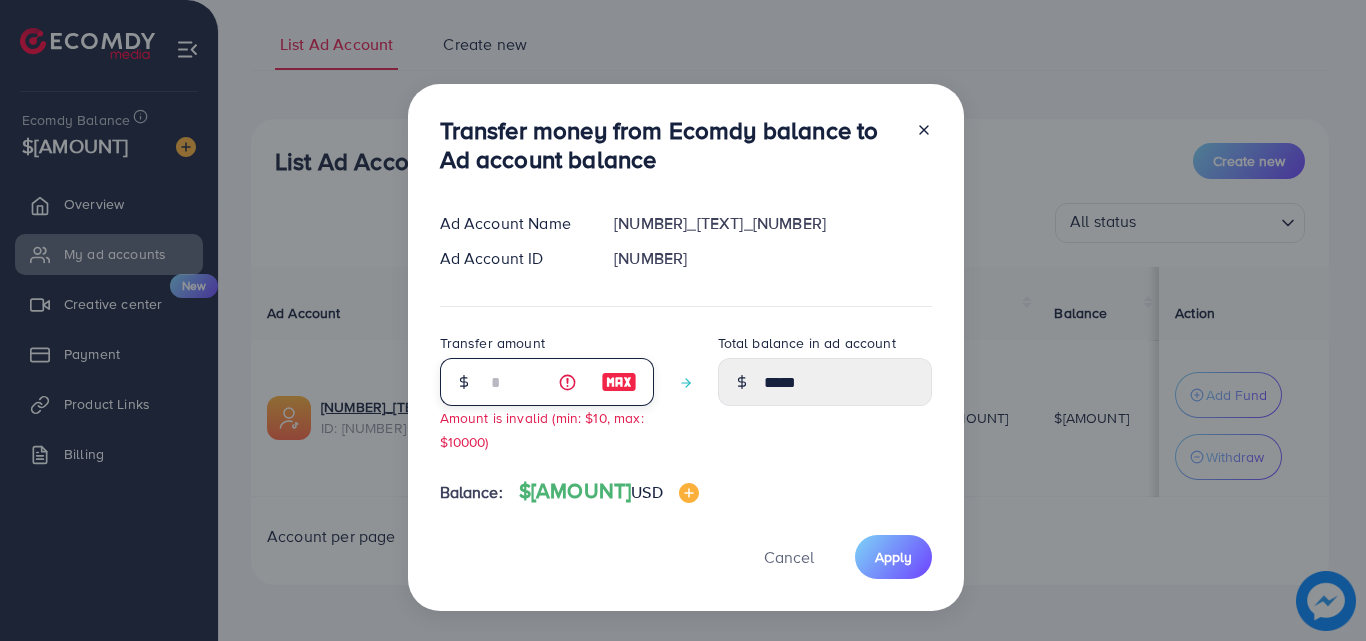 type on "*" 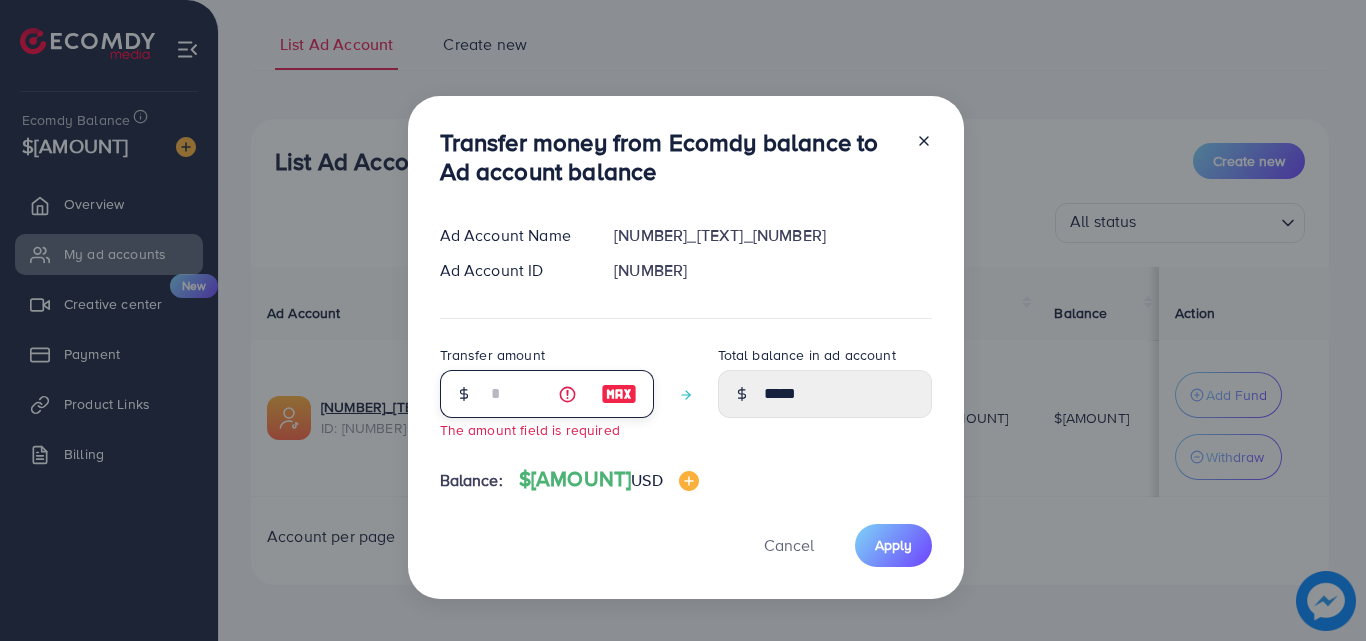type on "*****" 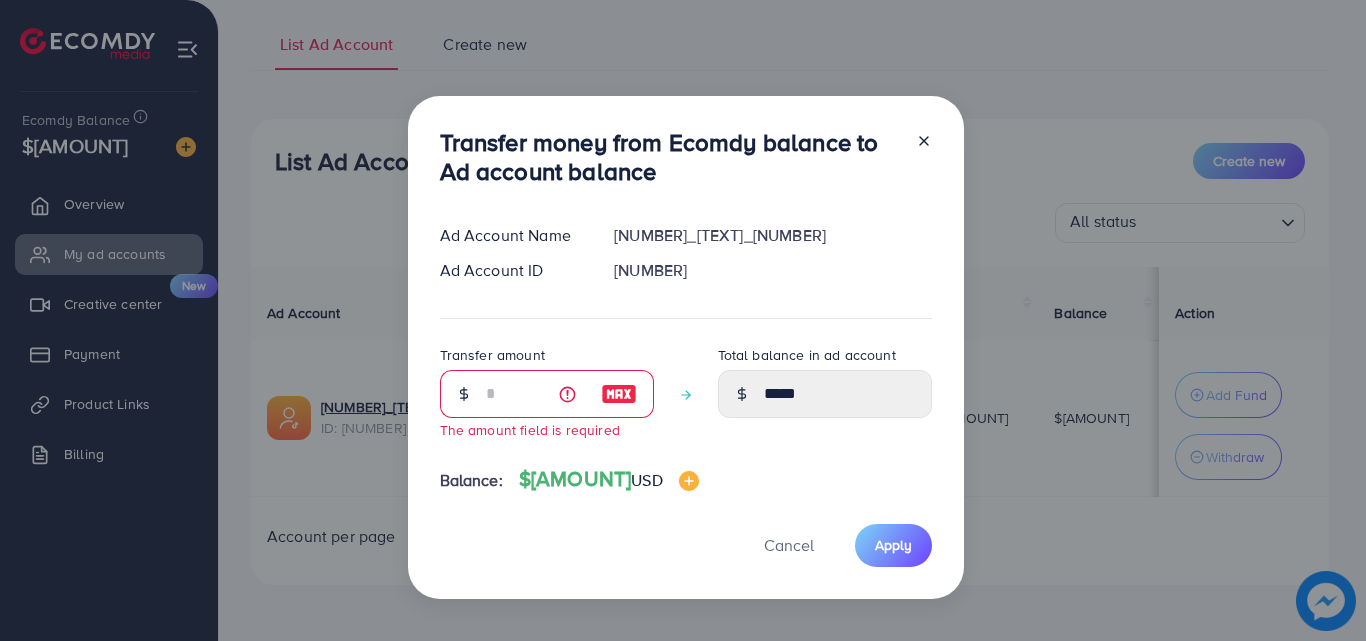 click 